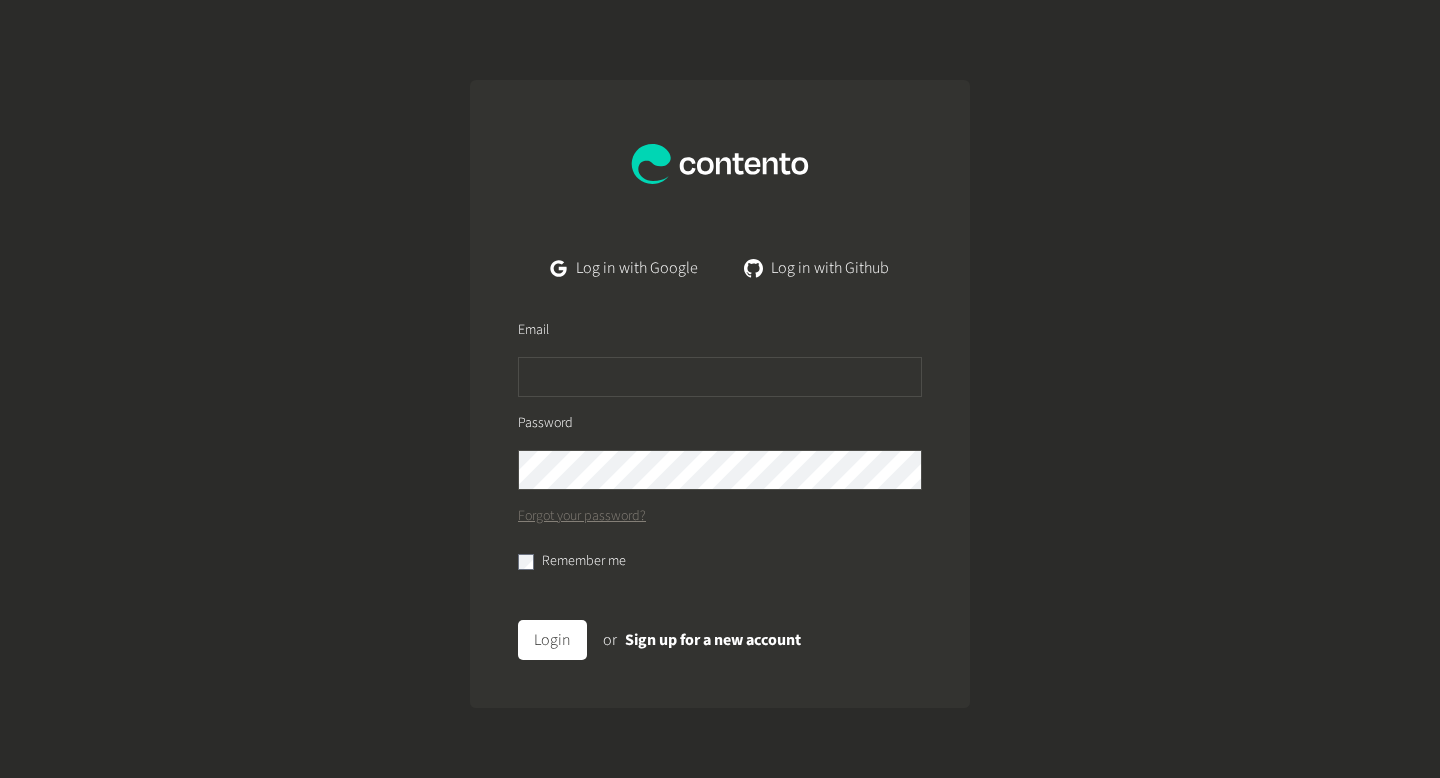 scroll, scrollTop: 0, scrollLeft: 0, axis: both 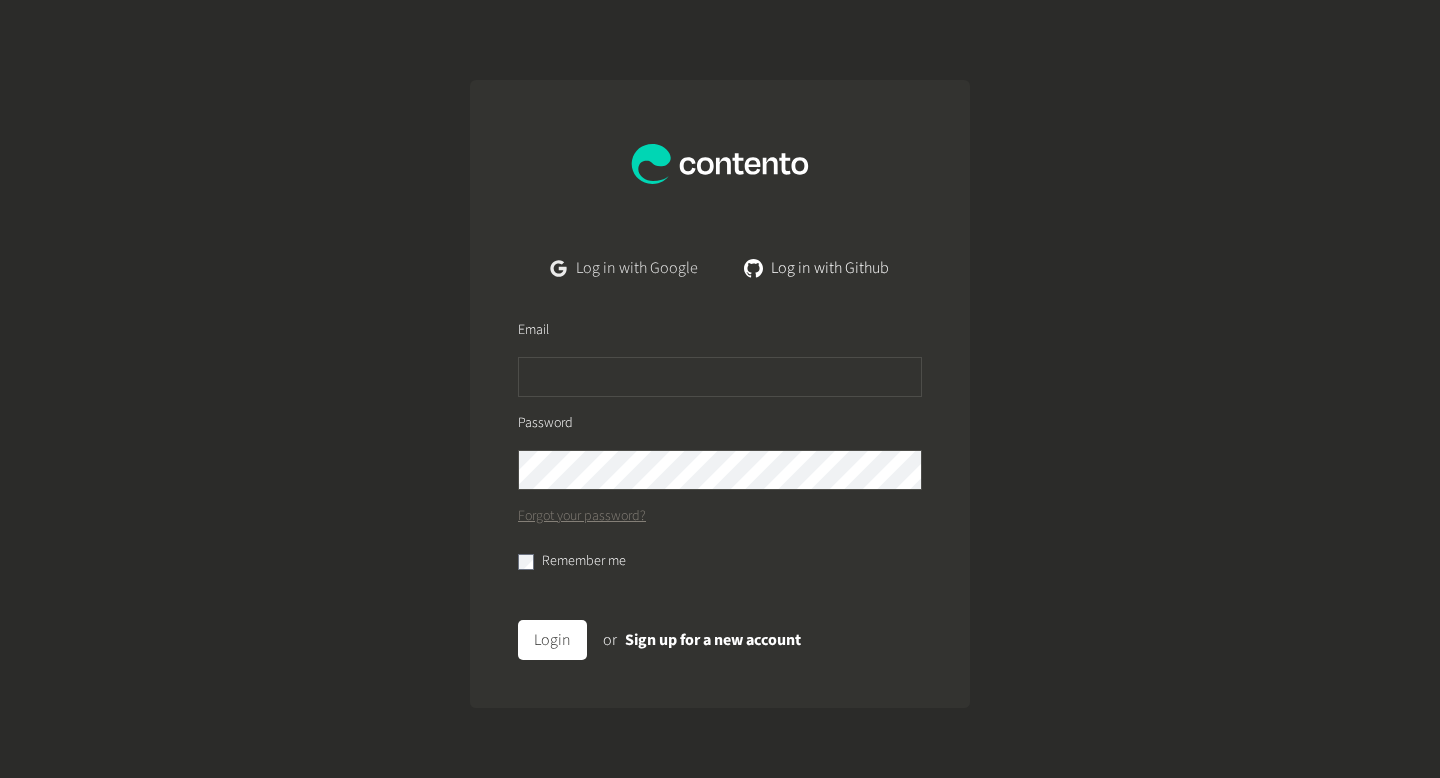 click on "Log in with Google" 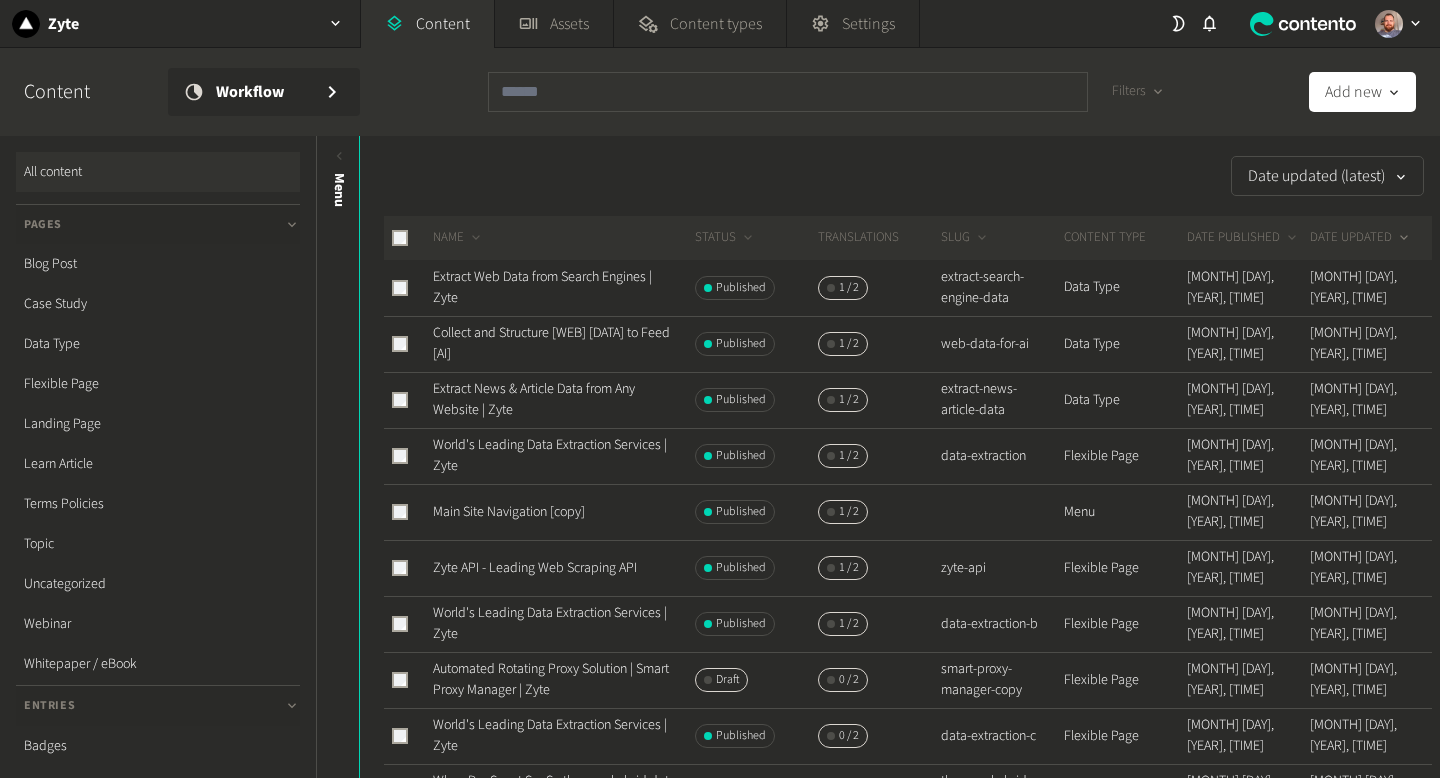 scroll, scrollTop: 0, scrollLeft: 0, axis: both 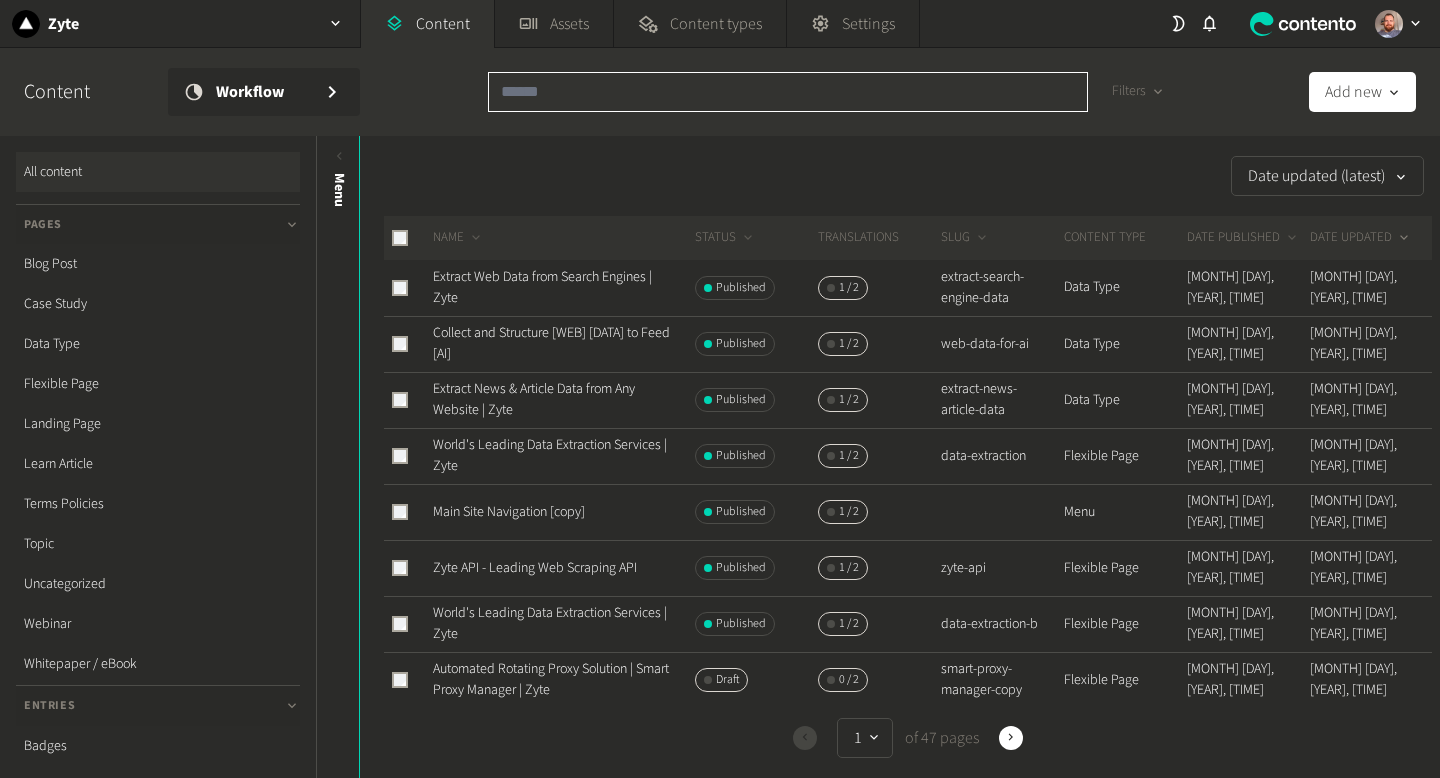 click 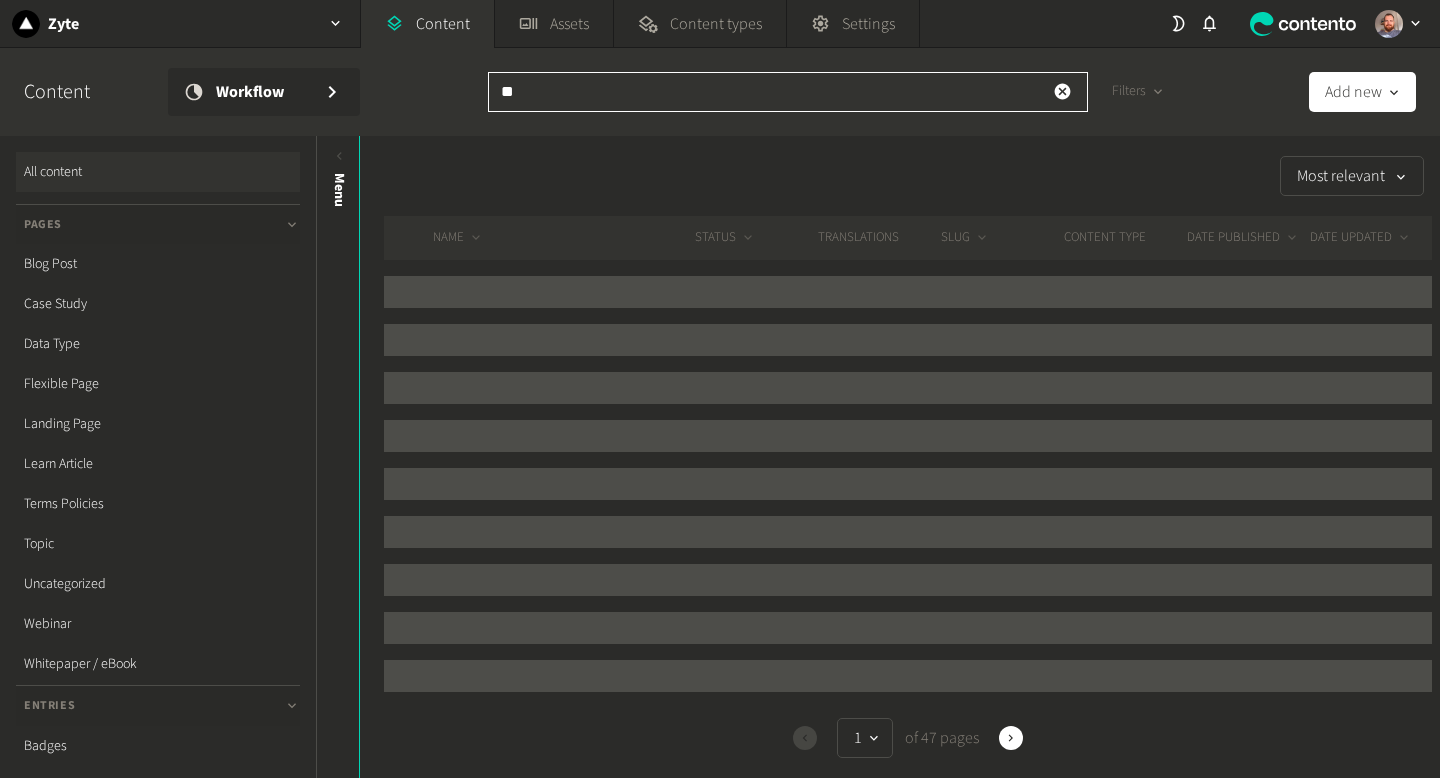 type on "*" 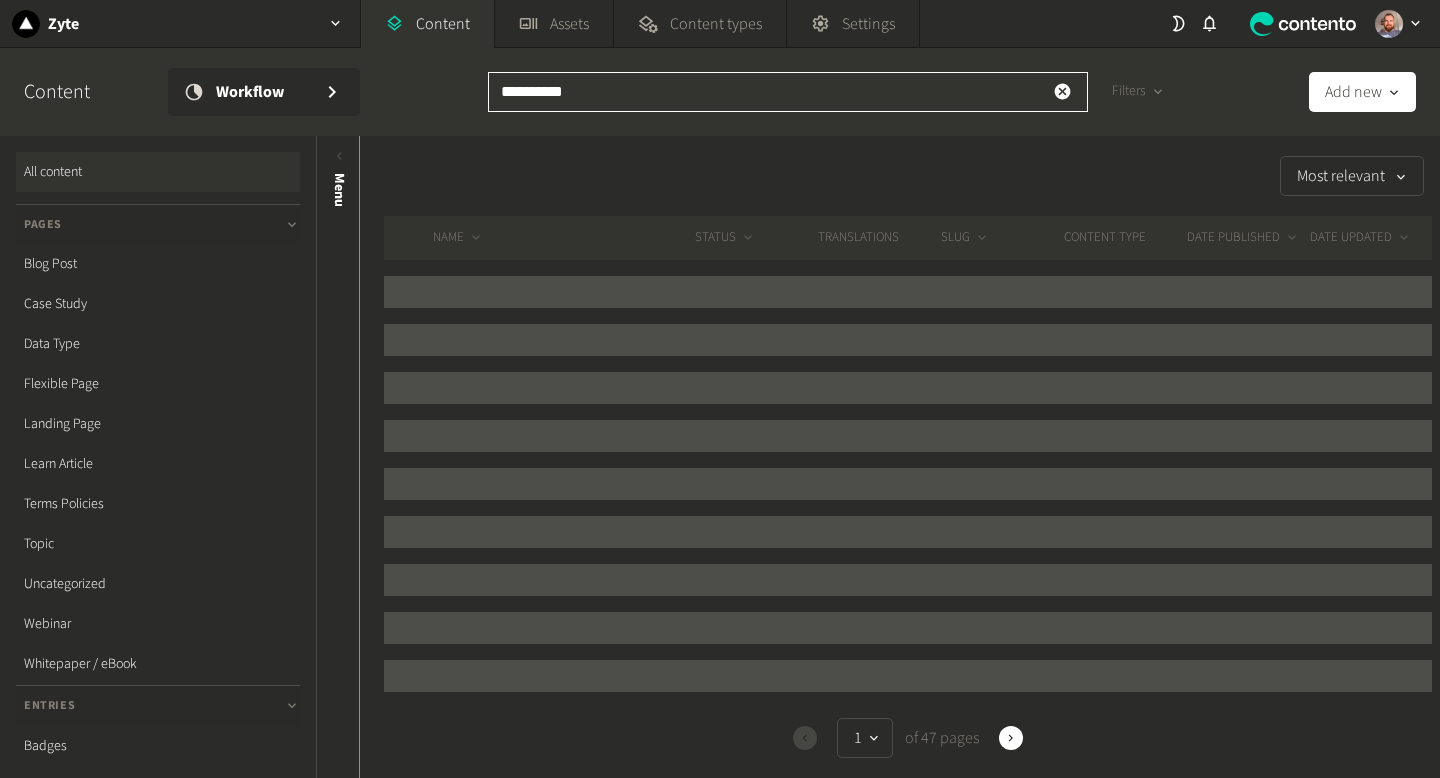 type on "**********" 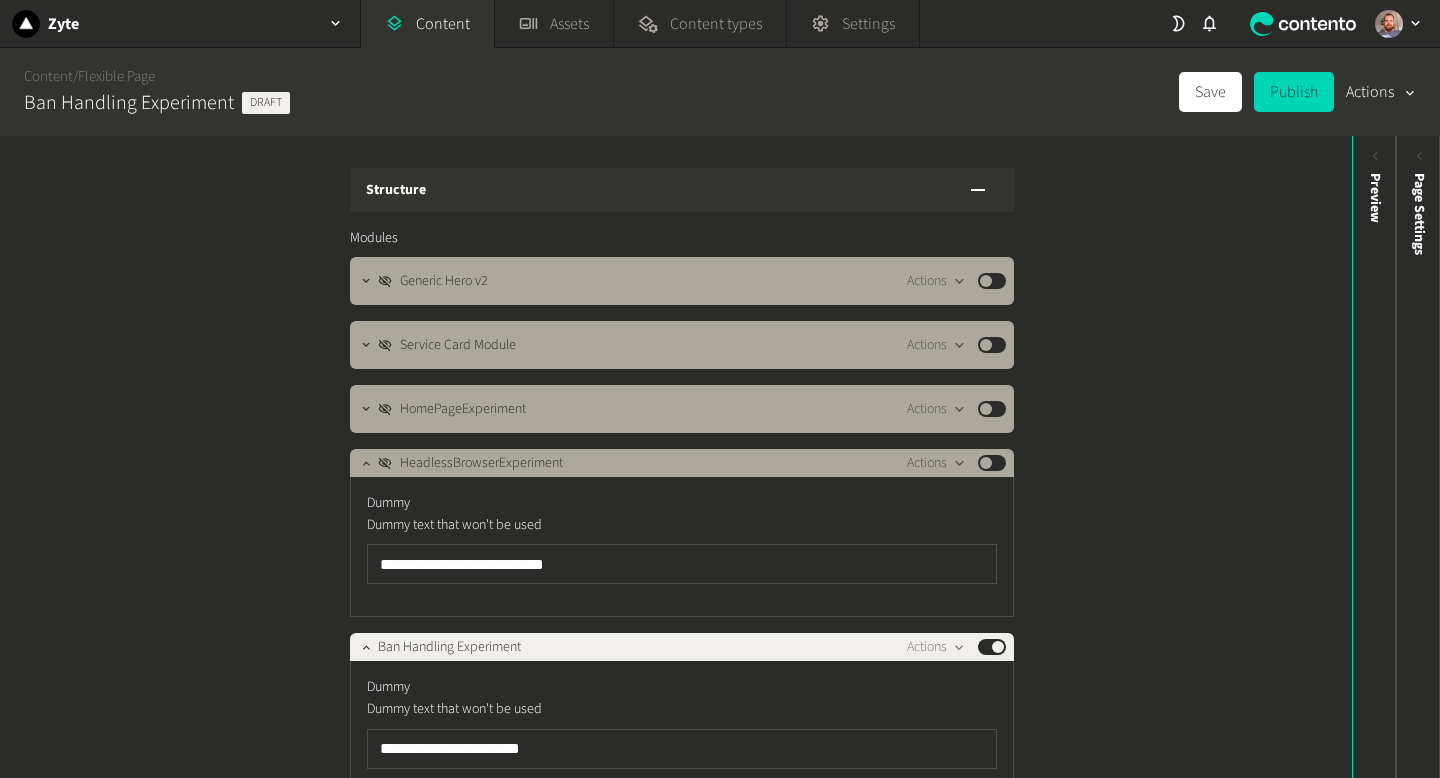 scroll, scrollTop: 0, scrollLeft: 0, axis: both 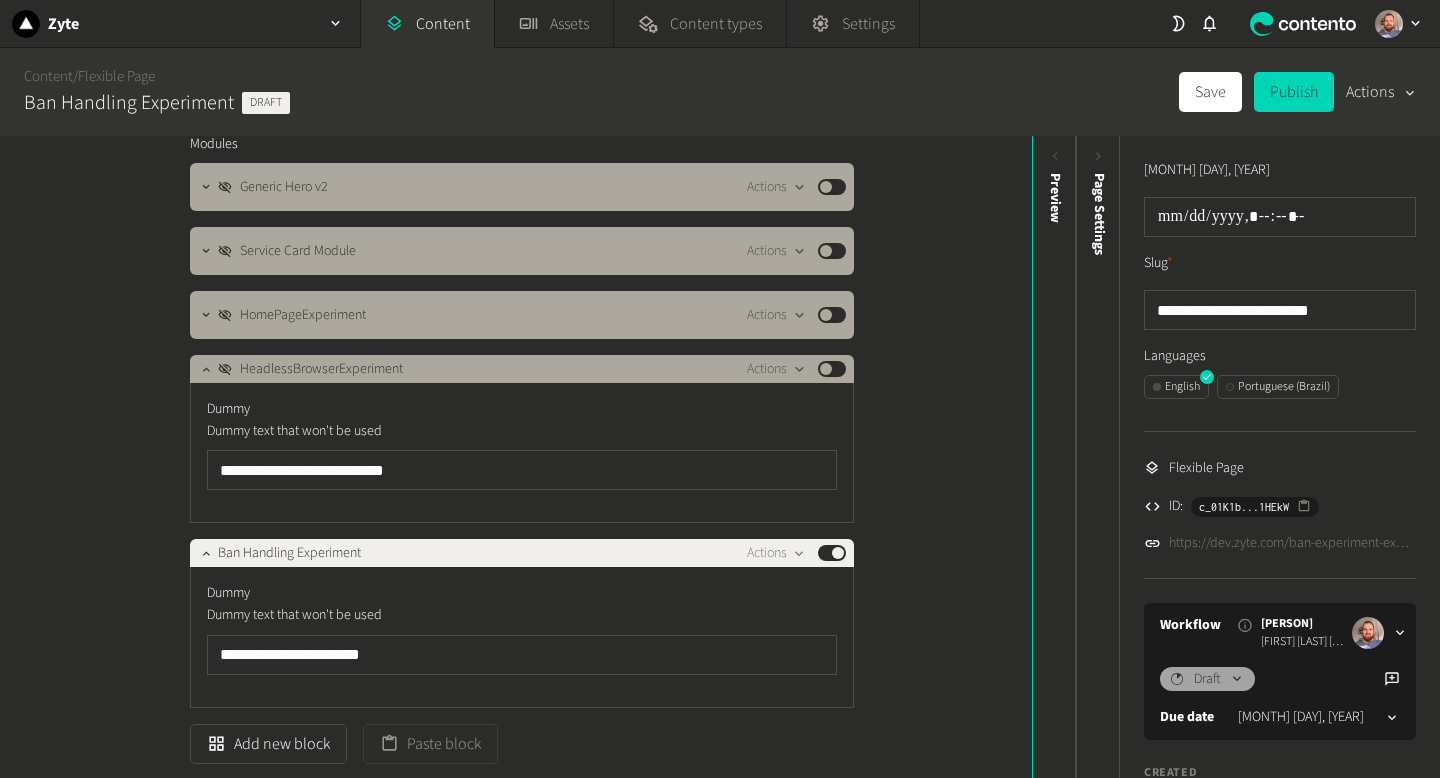click 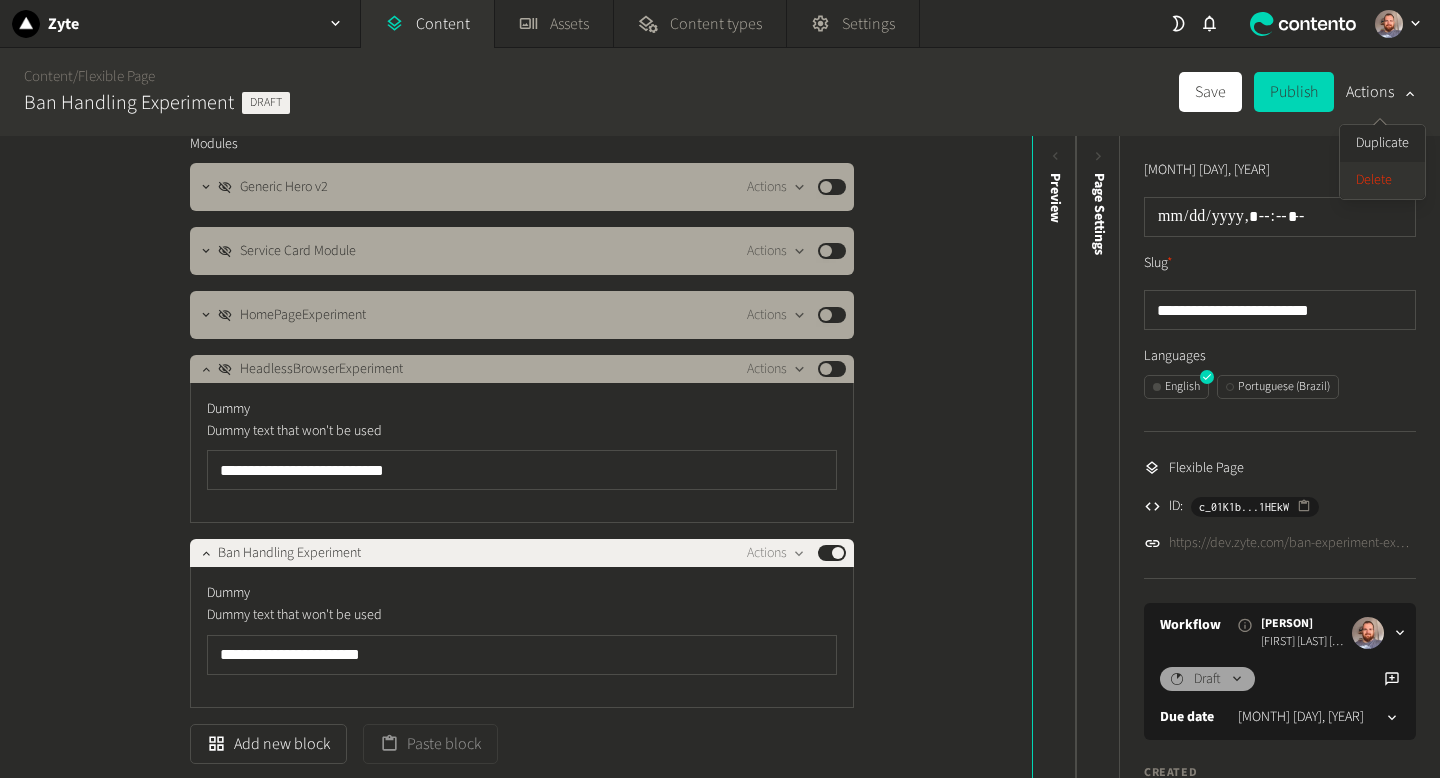 click on "Delete" 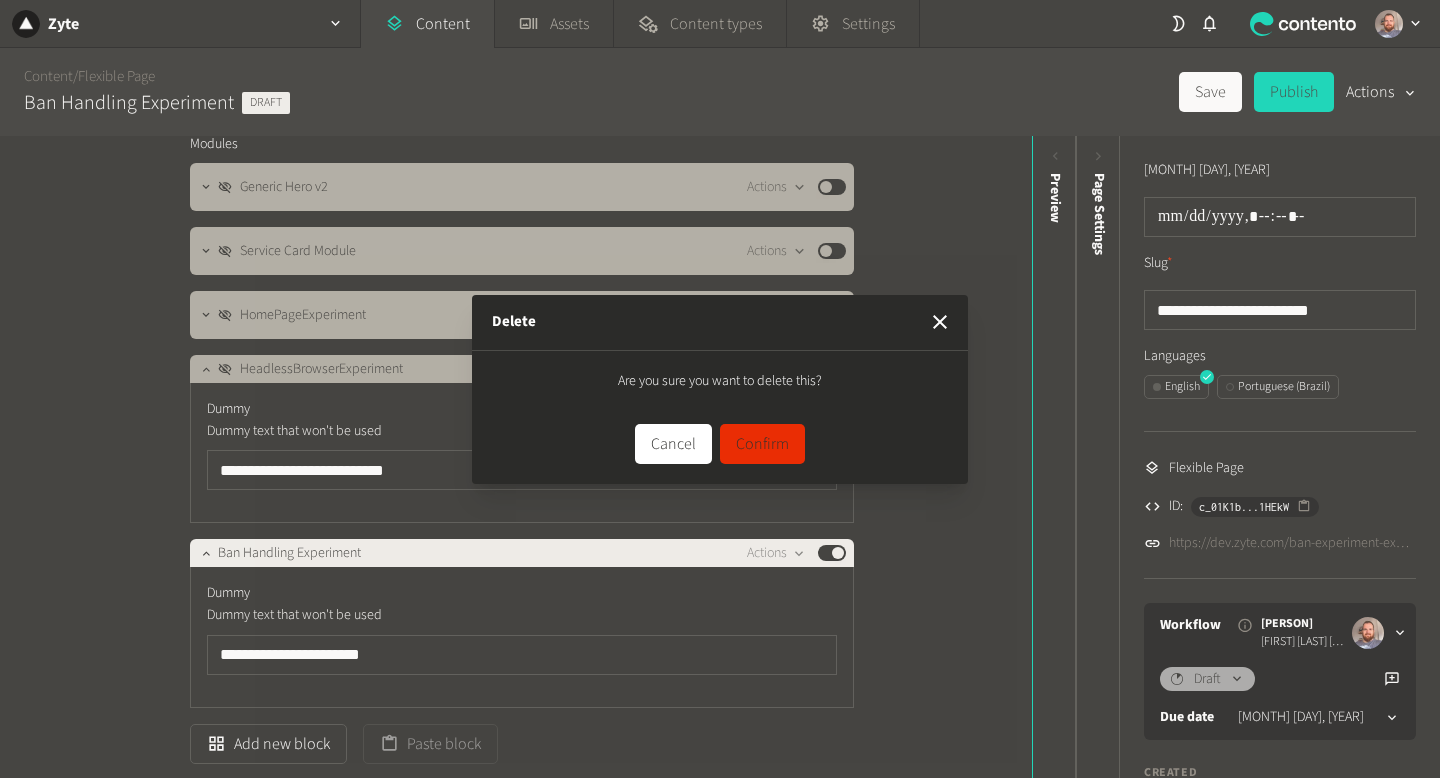 click on "Confirm" at bounding box center [762, 444] 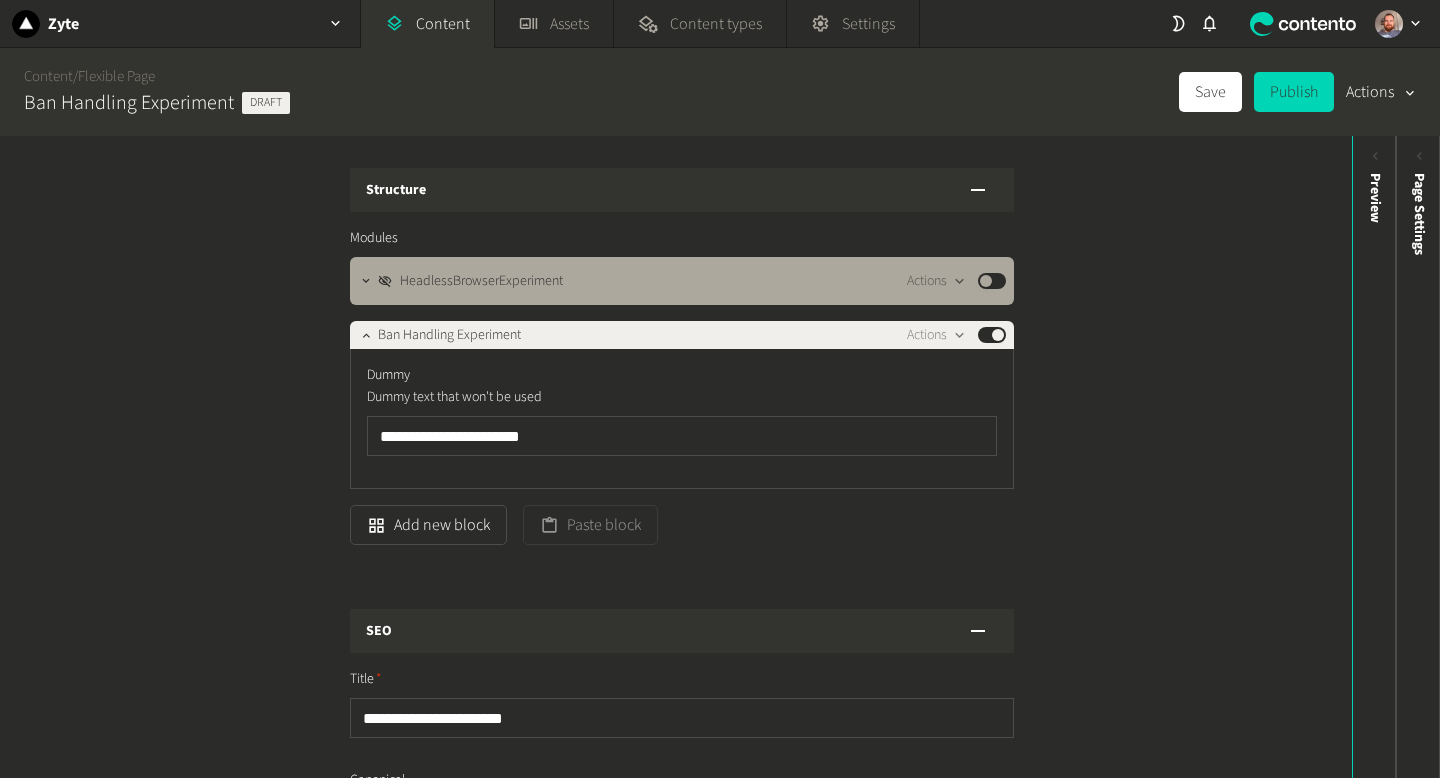 scroll, scrollTop: 0, scrollLeft: 0, axis: both 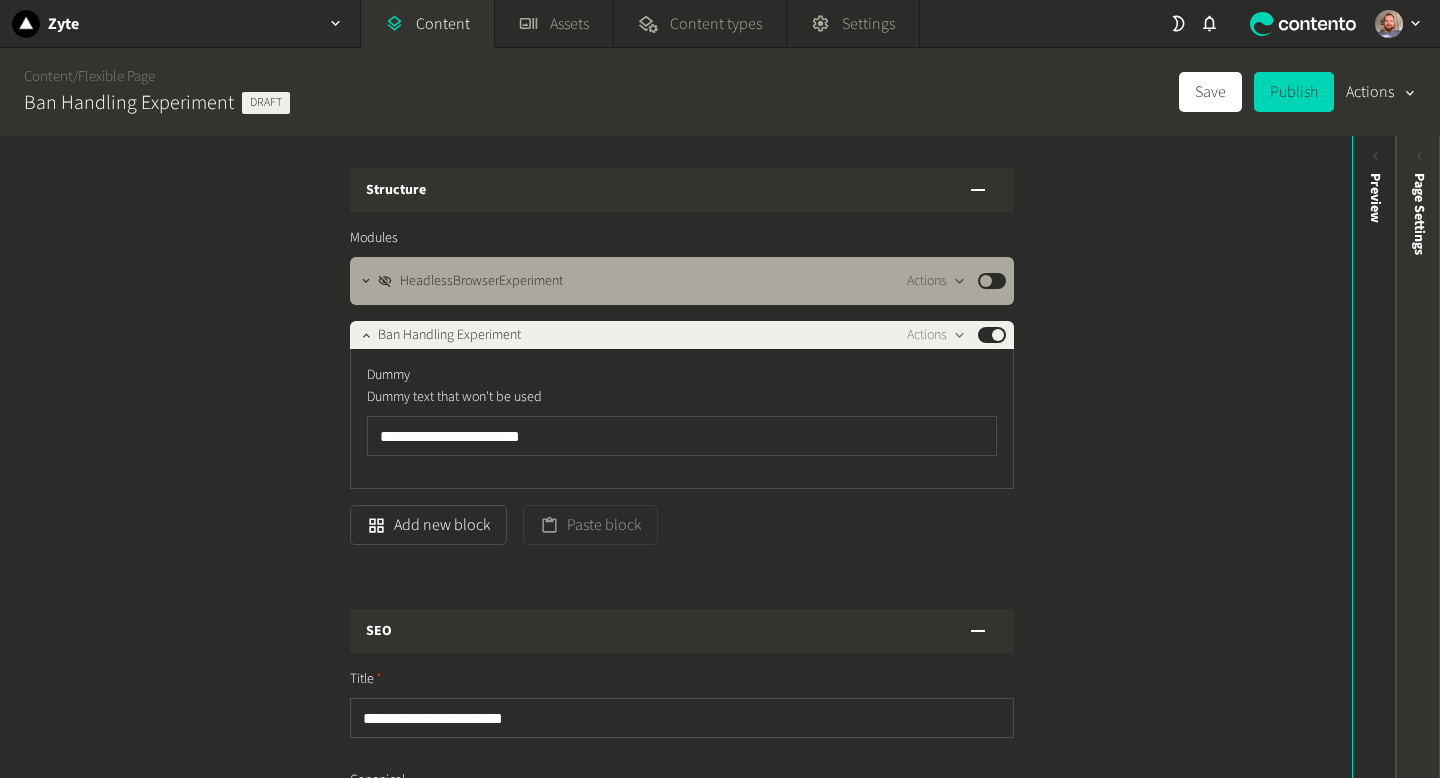 click 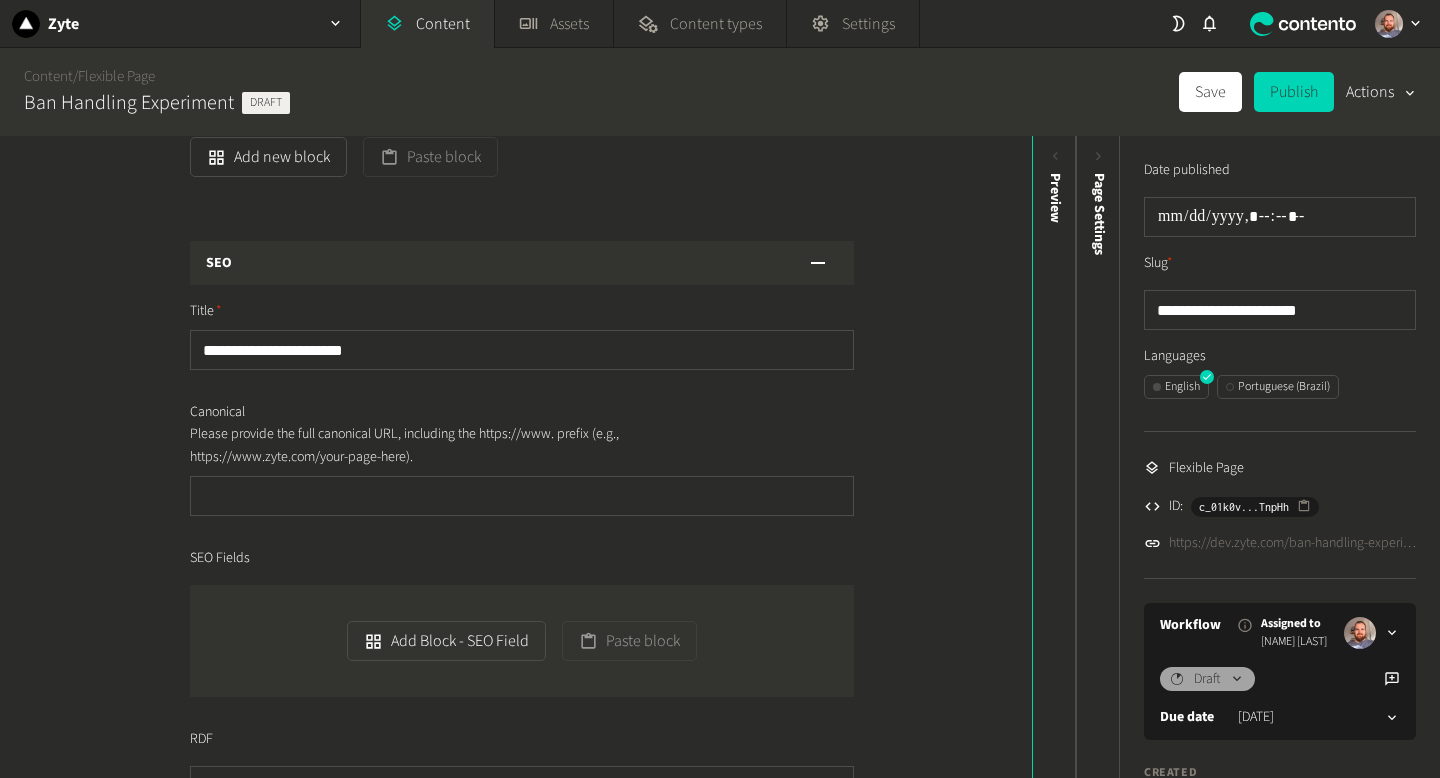 scroll, scrollTop: 369, scrollLeft: 0, axis: vertical 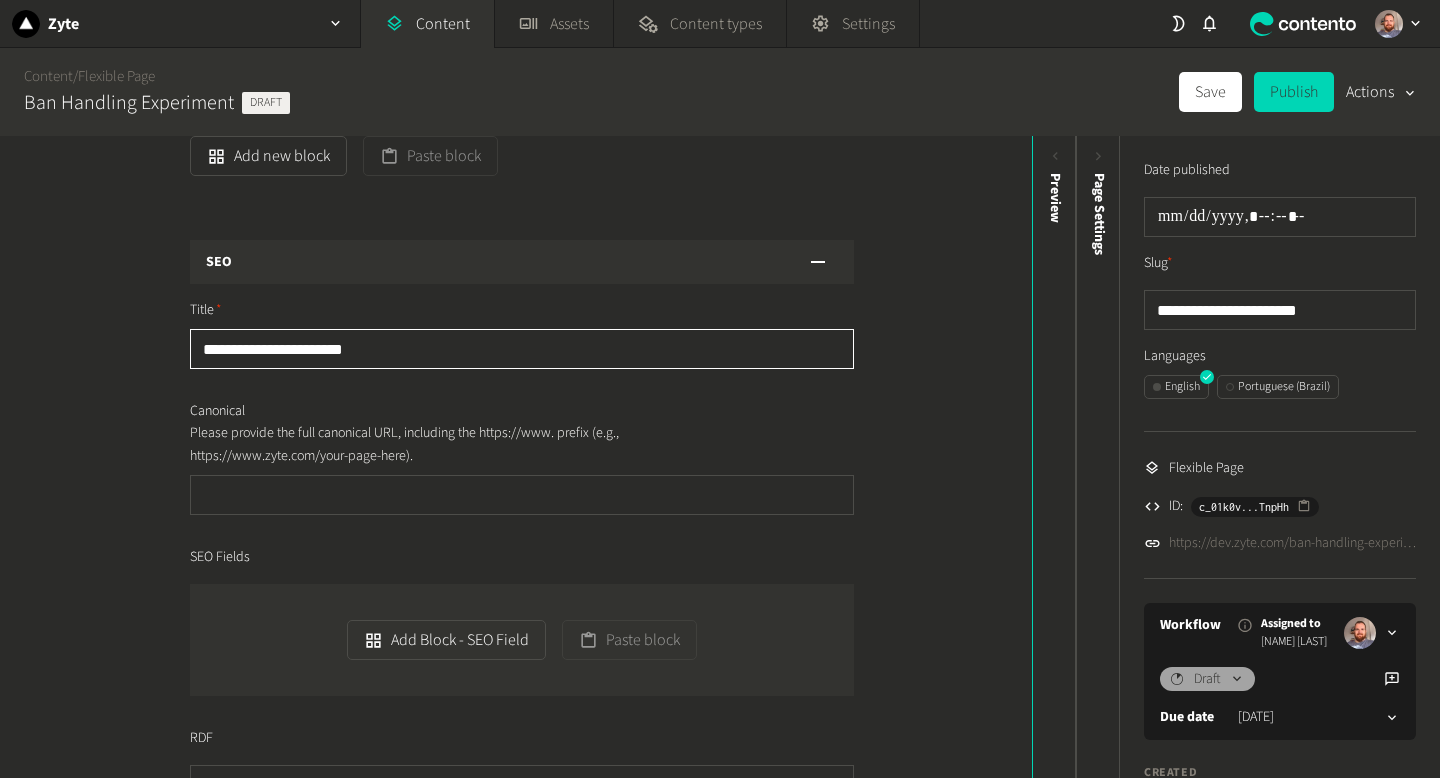 drag, startPoint x: 375, startPoint y: 349, endPoint x: 192, endPoint y: 344, distance: 183.0683 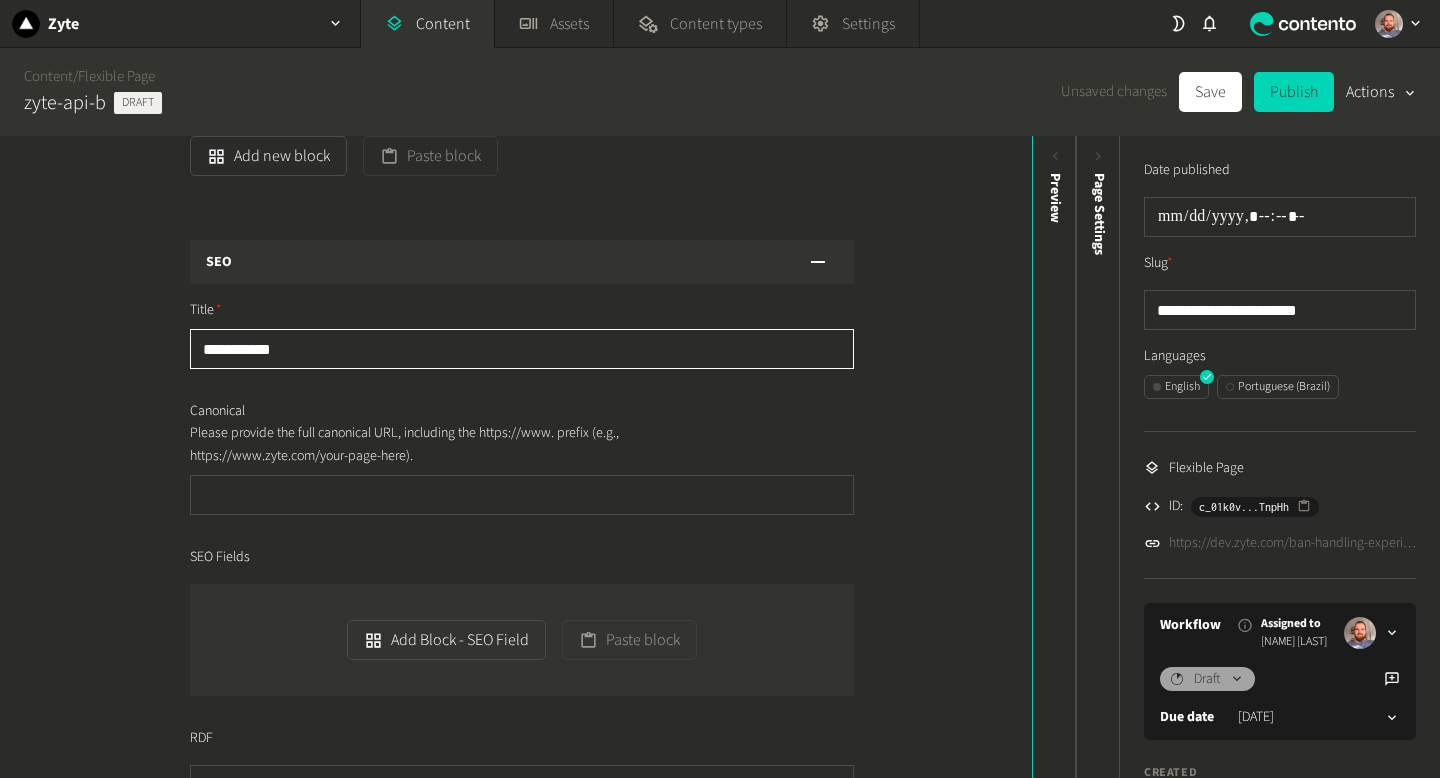 drag, startPoint x: 310, startPoint y: 352, endPoint x: 120, endPoint y: 345, distance: 190.1289 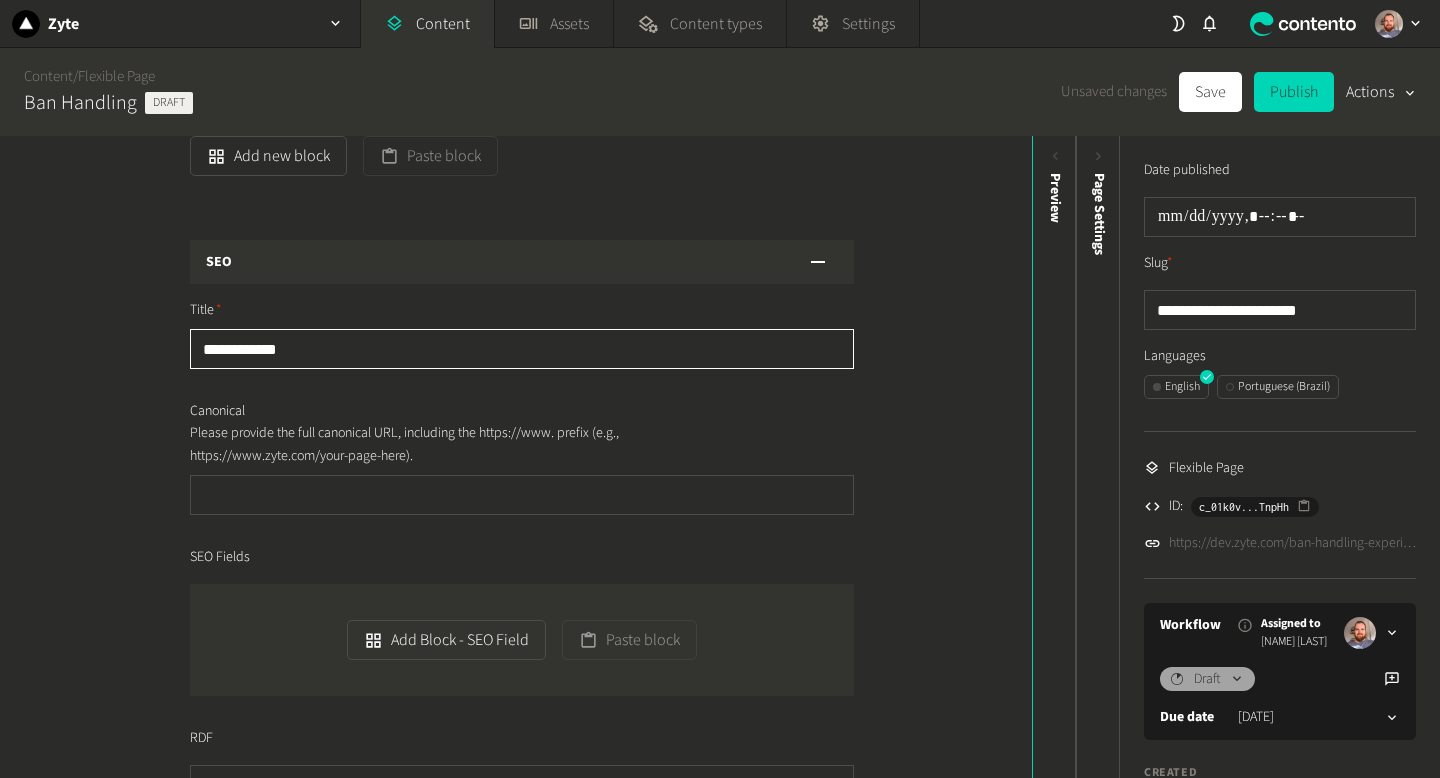 type on "**********" 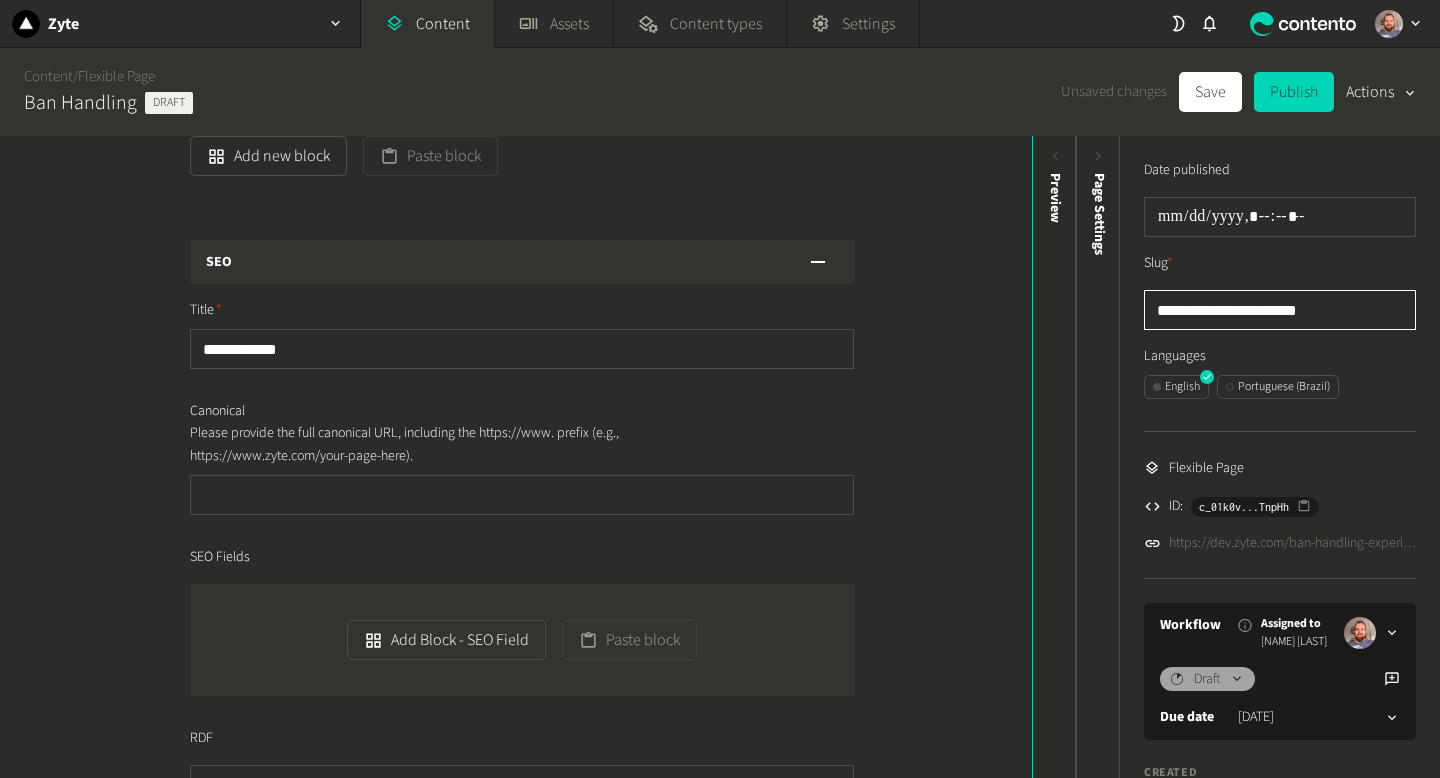 drag, startPoint x: 1346, startPoint y: 310, endPoint x: 1123, endPoint y: 310, distance: 223 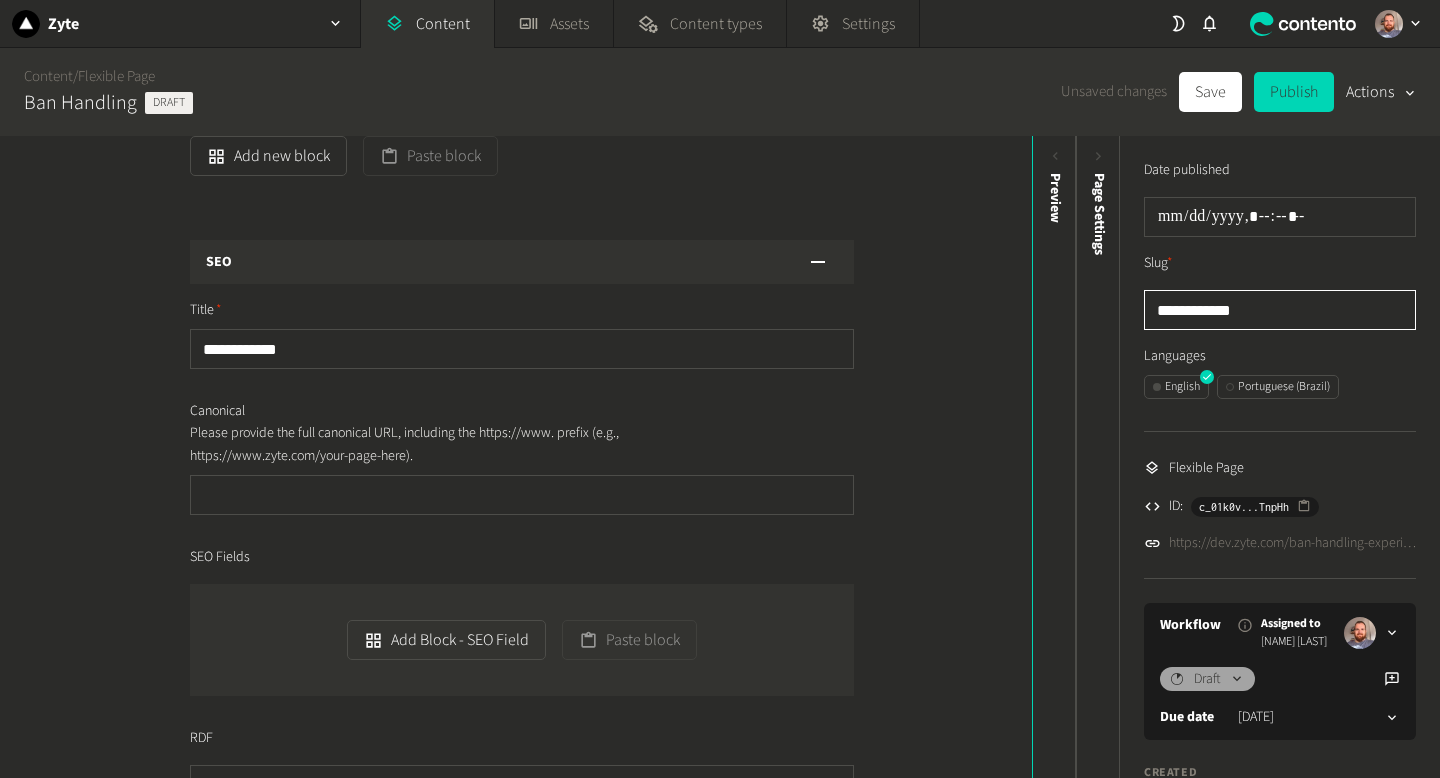 drag, startPoint x: 1264, startPoint y: 312, endPoint x: 1080, endPoint y: 315, distance: 184.02446 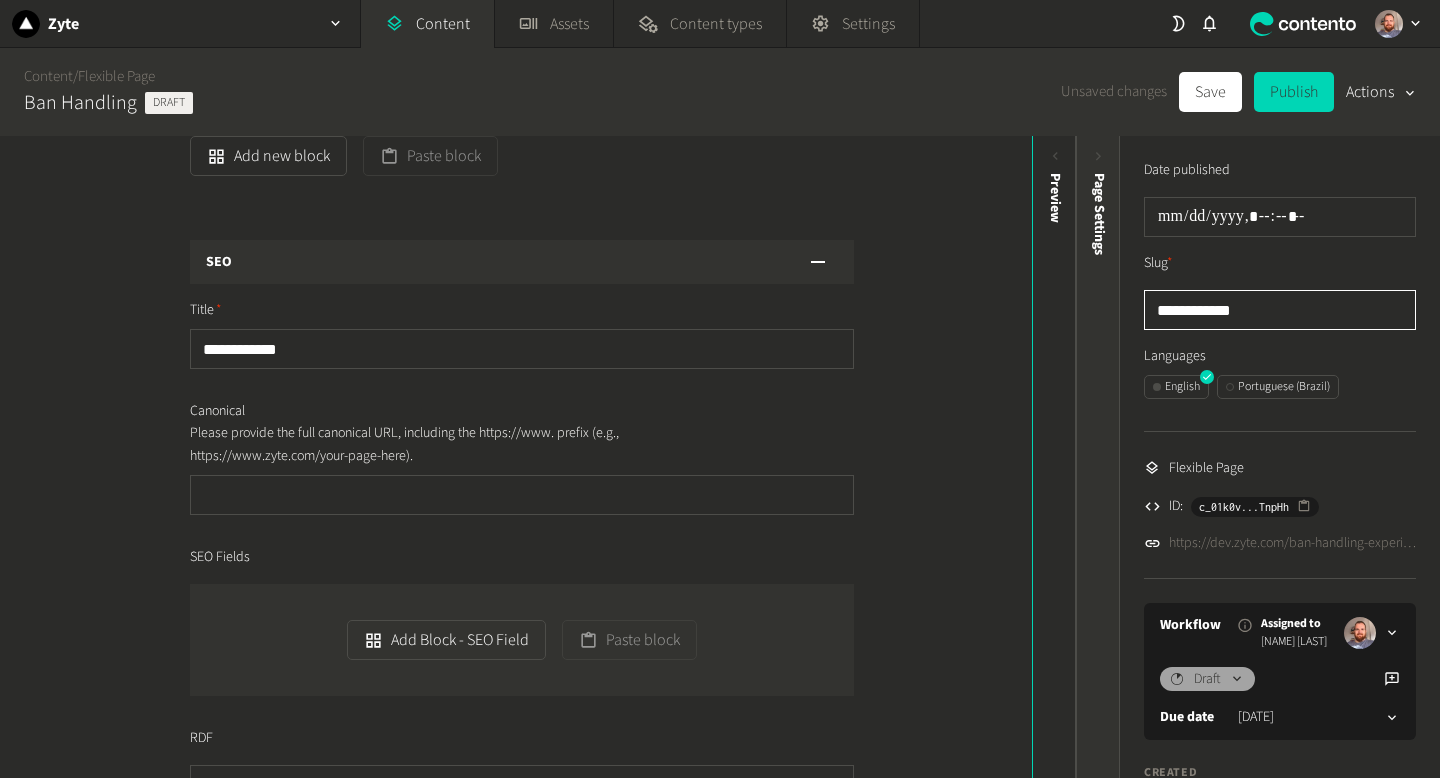 paste 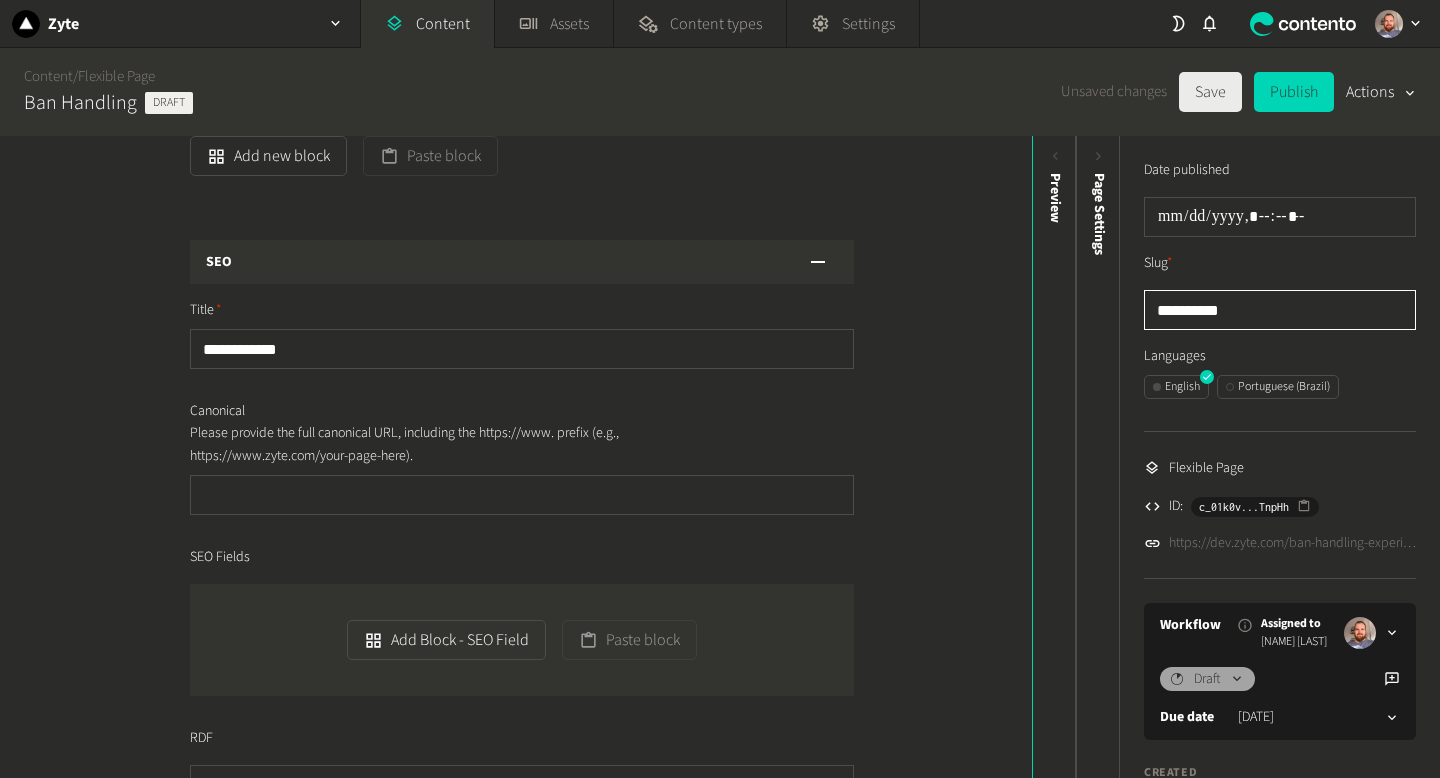 type on "**********" 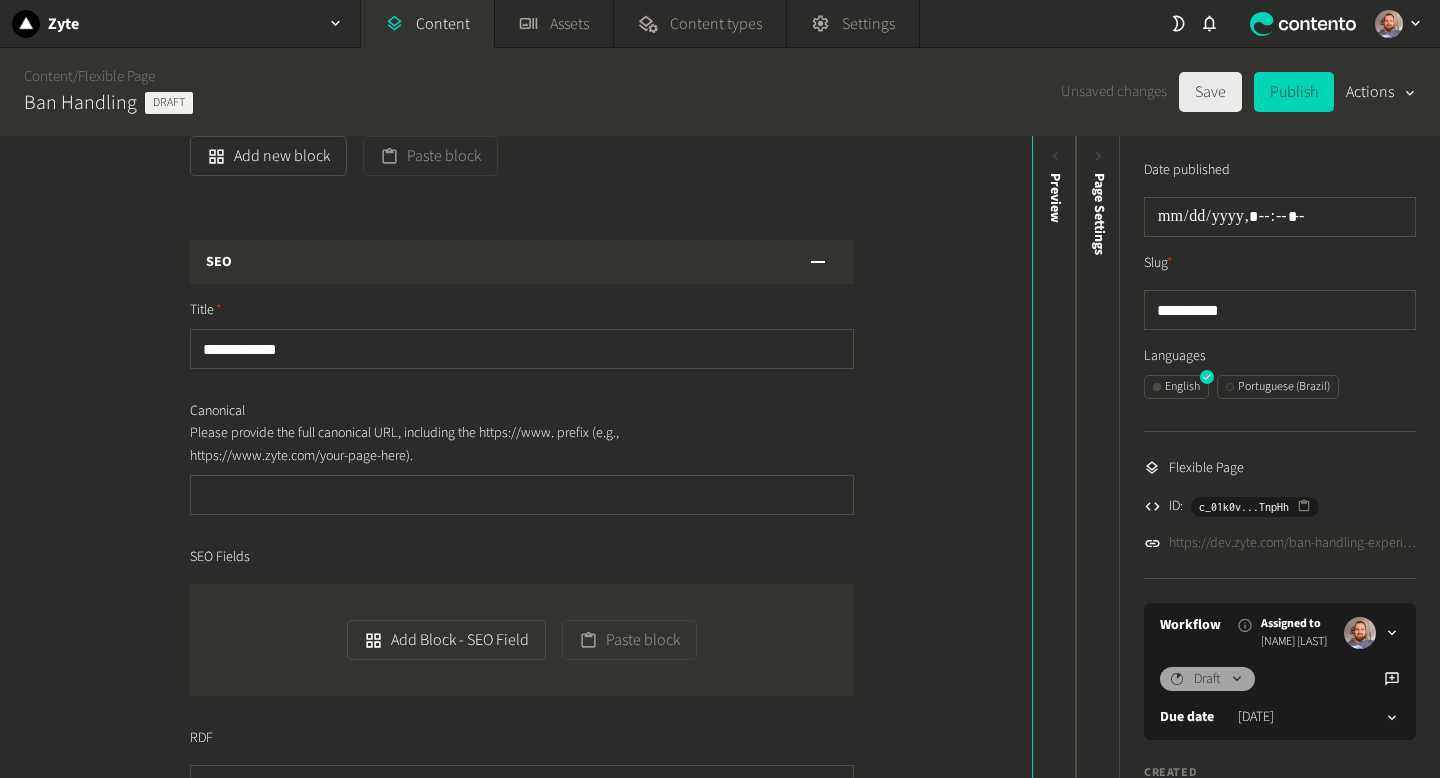 click on "Save" 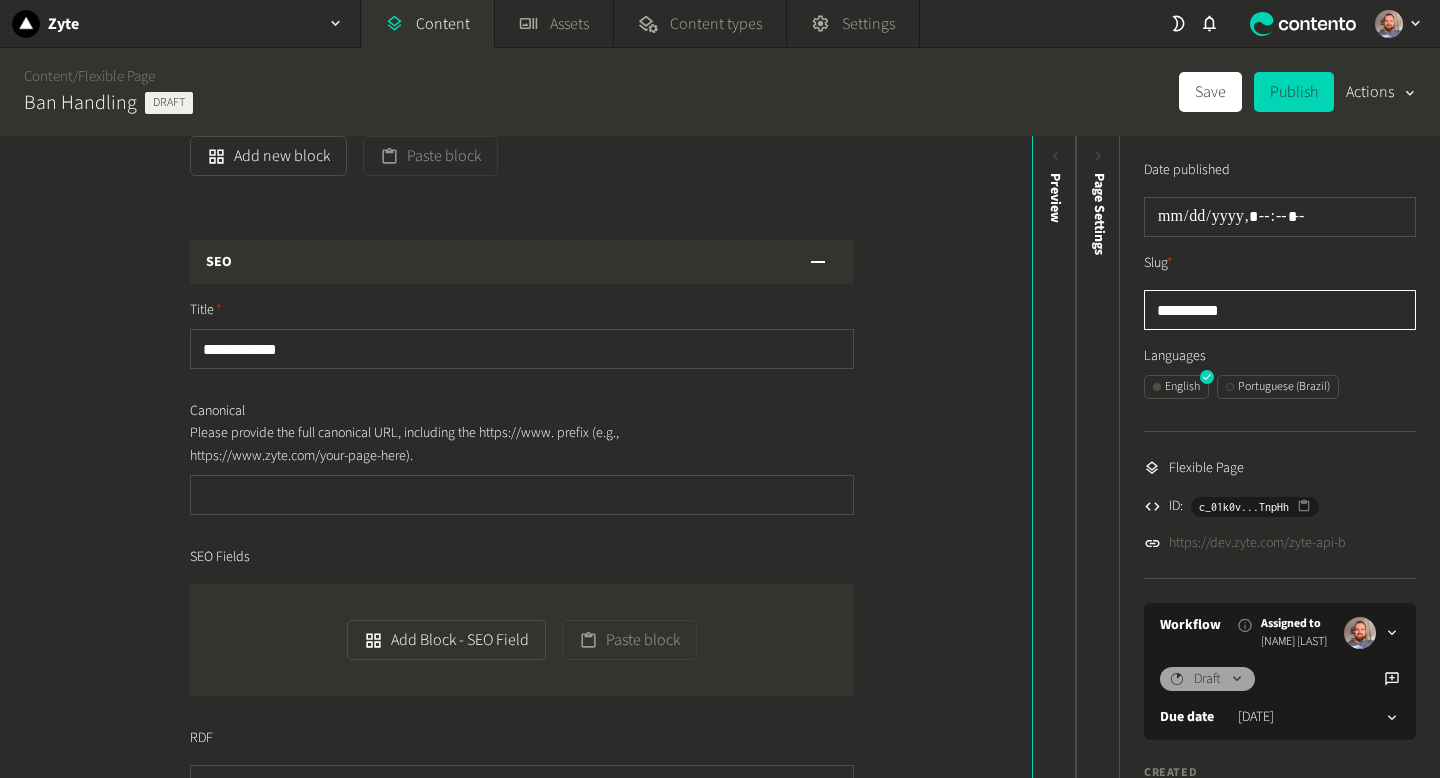 drag, startPoint x: 1244, startPoint y: 309, endPoint x: 1143, endPoint y: 311, distance: 101.0198 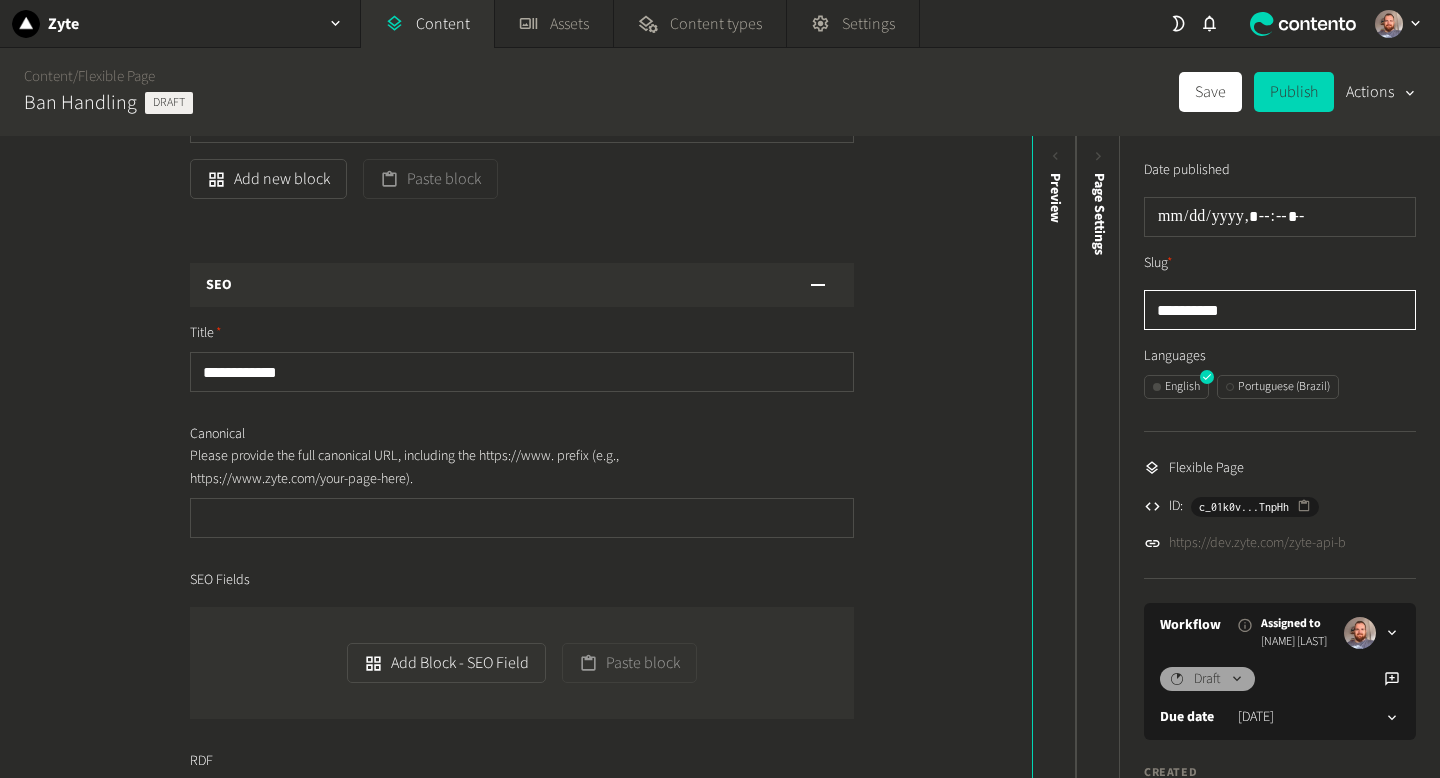 scroll, scrollTop: 340, scrollLeft: 0, axis: vertical 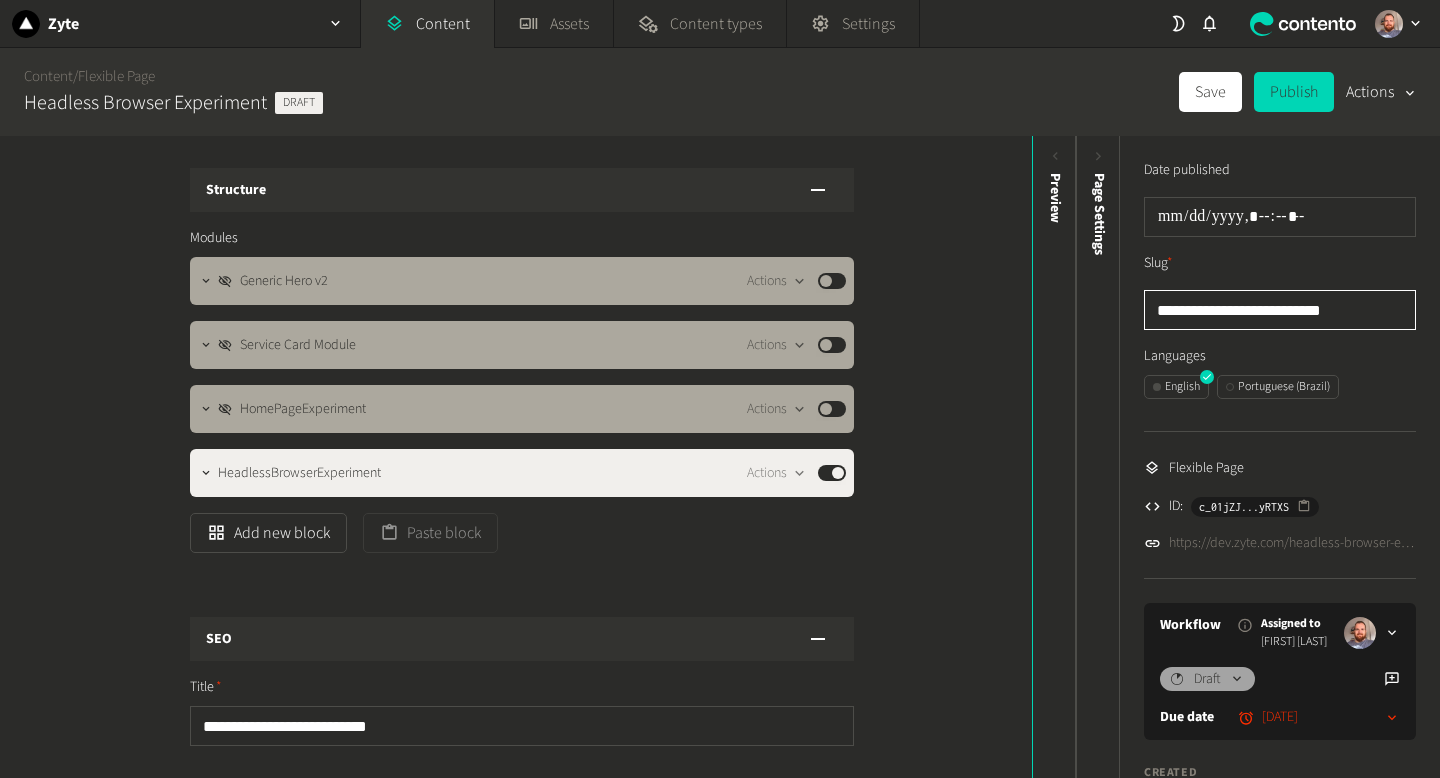 drag, startPoint x: 1368, startPoint y: 314, endPoint x: 1126, endPoint y: 310, distance: 242.03305 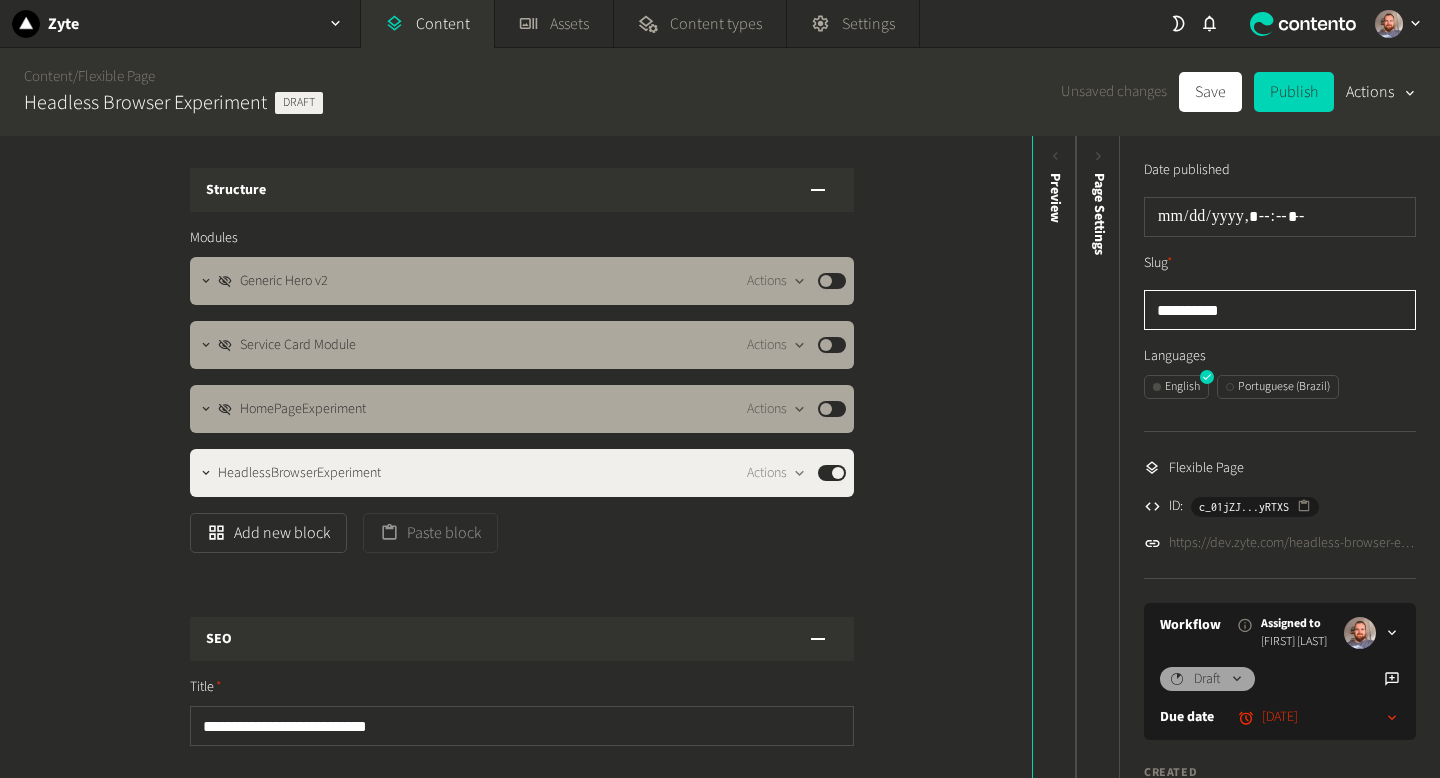 drag, startPoint x: 1247, startPoint y: 307, endPoint x: 1135, endPoint y: 303, distance: 112.0714 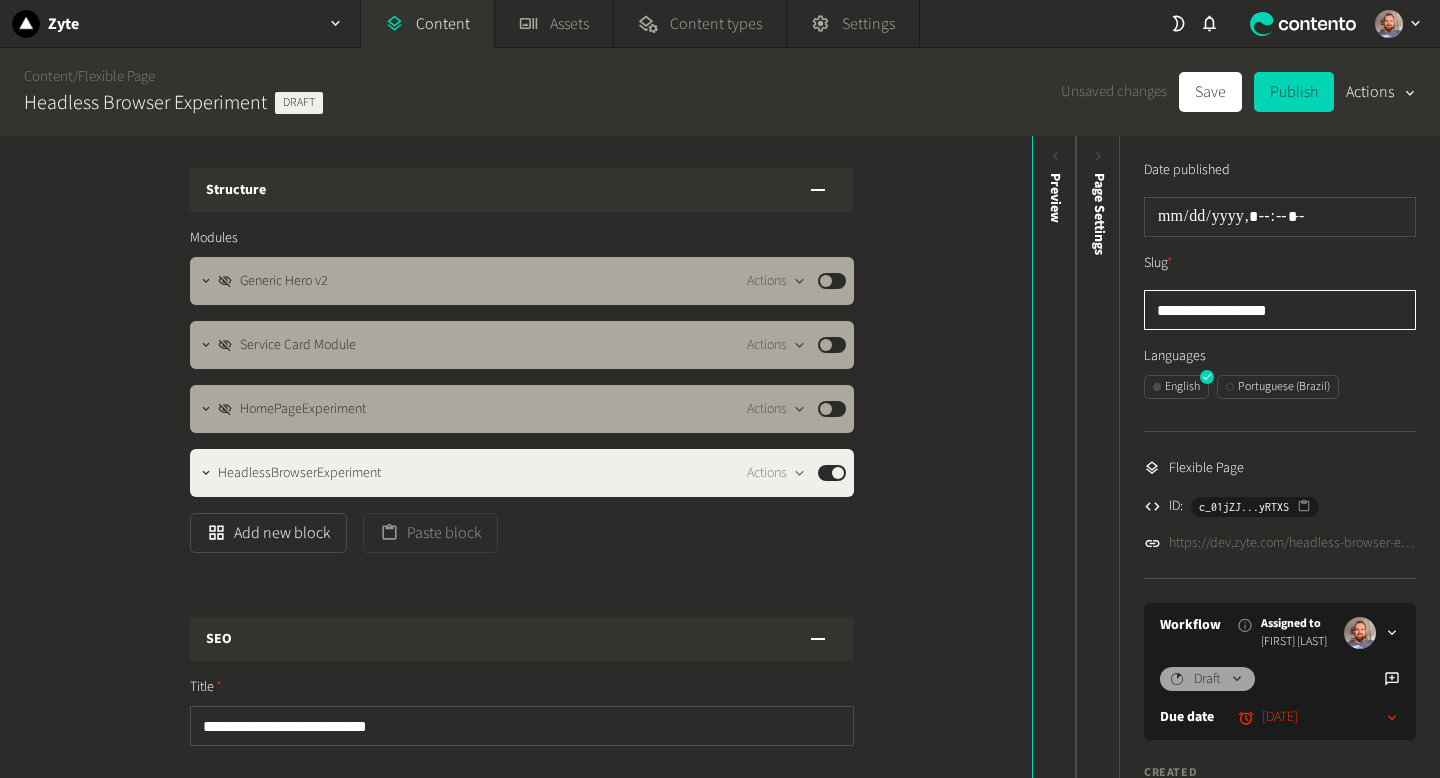 type on "**********" 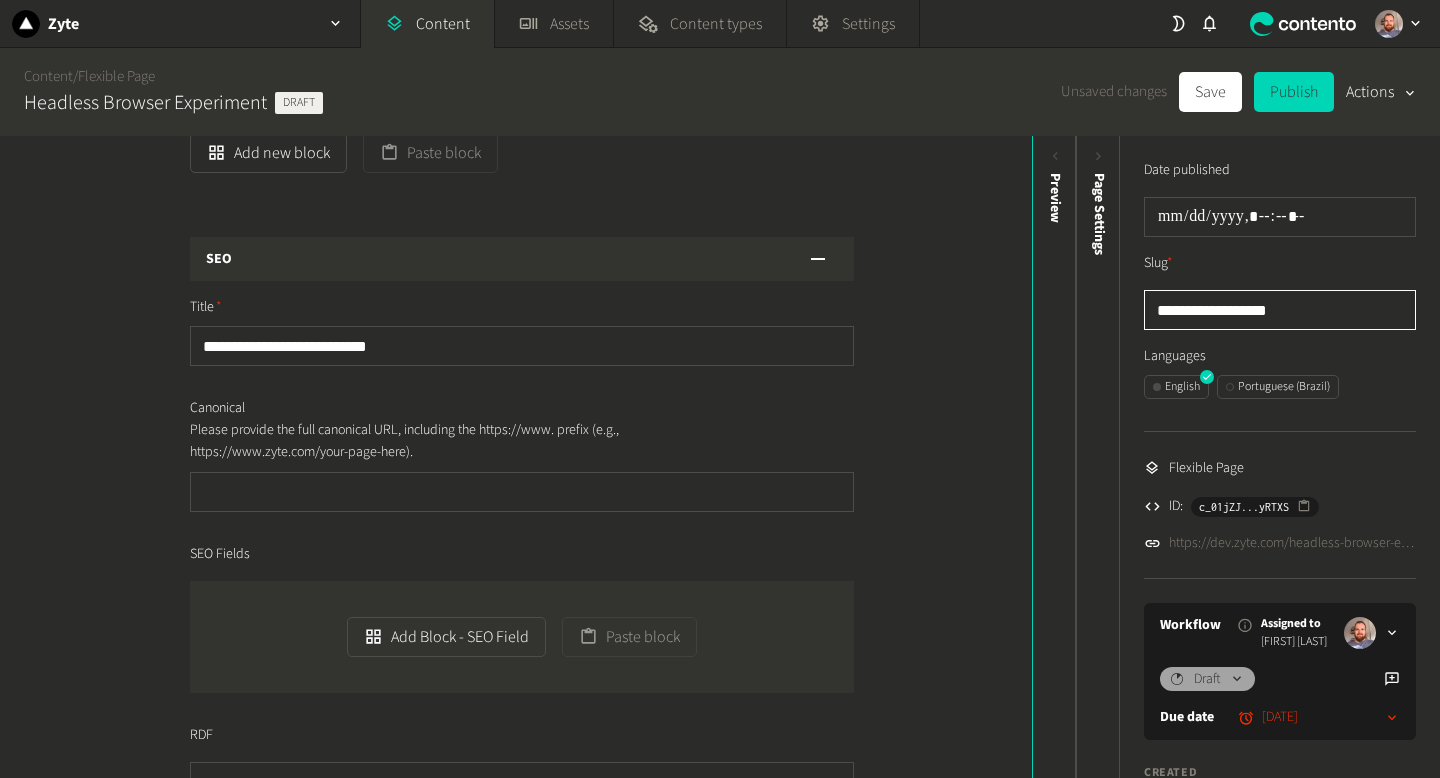 scroll, scrollTop: 357, scrollLeft: 0, axis: vertical 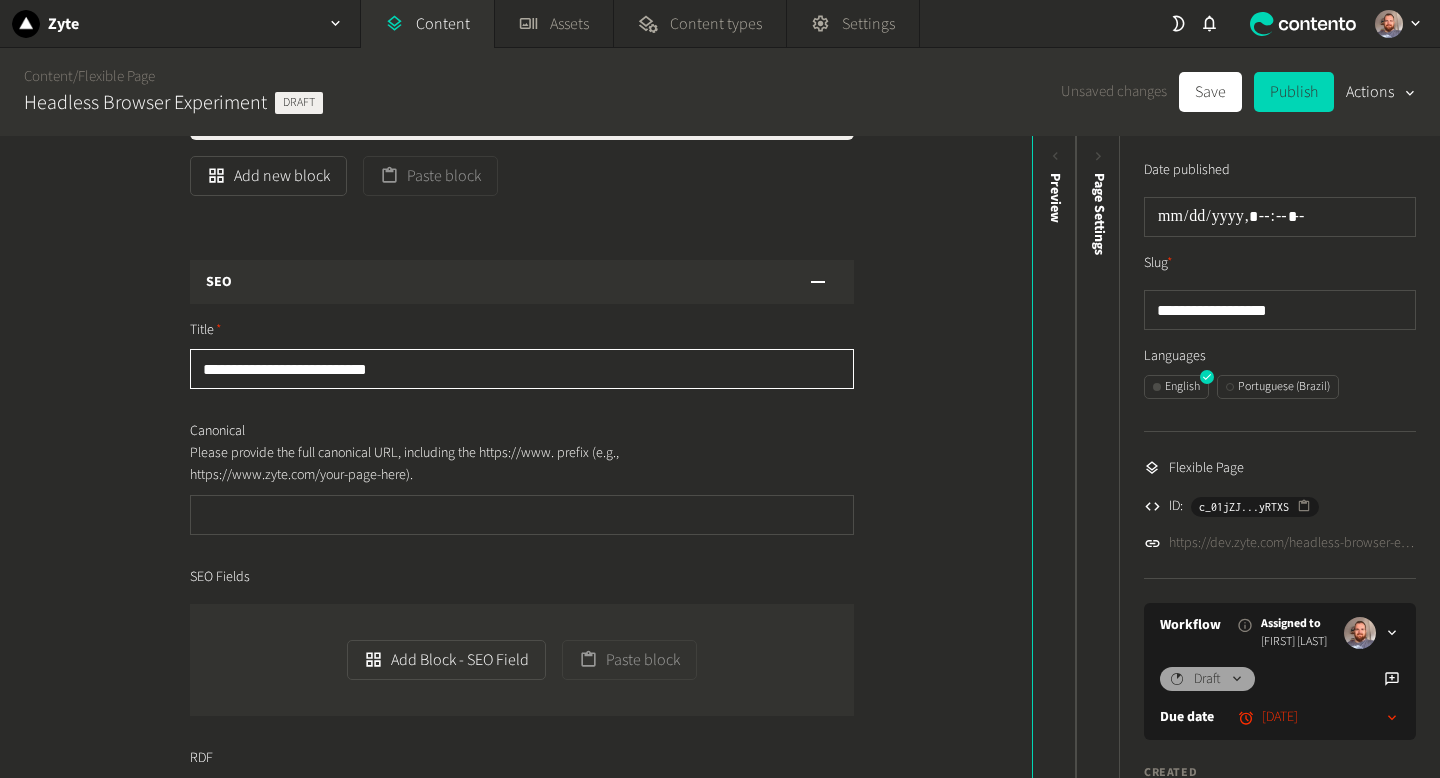 drag, startPoint x: 408, startPoint y: 370, endPoint x: 118, endPoint y: 383, distance: 290.29123 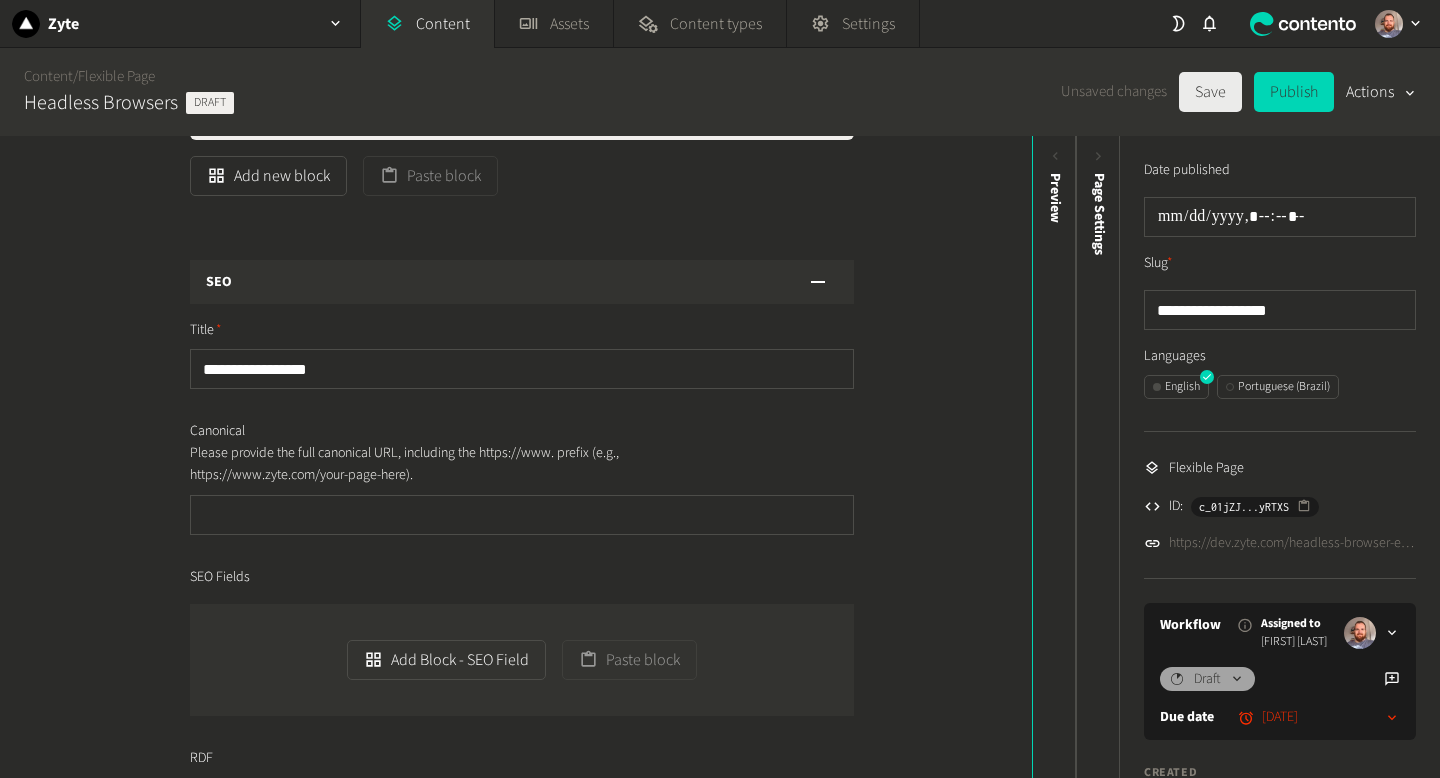 click on "Save" 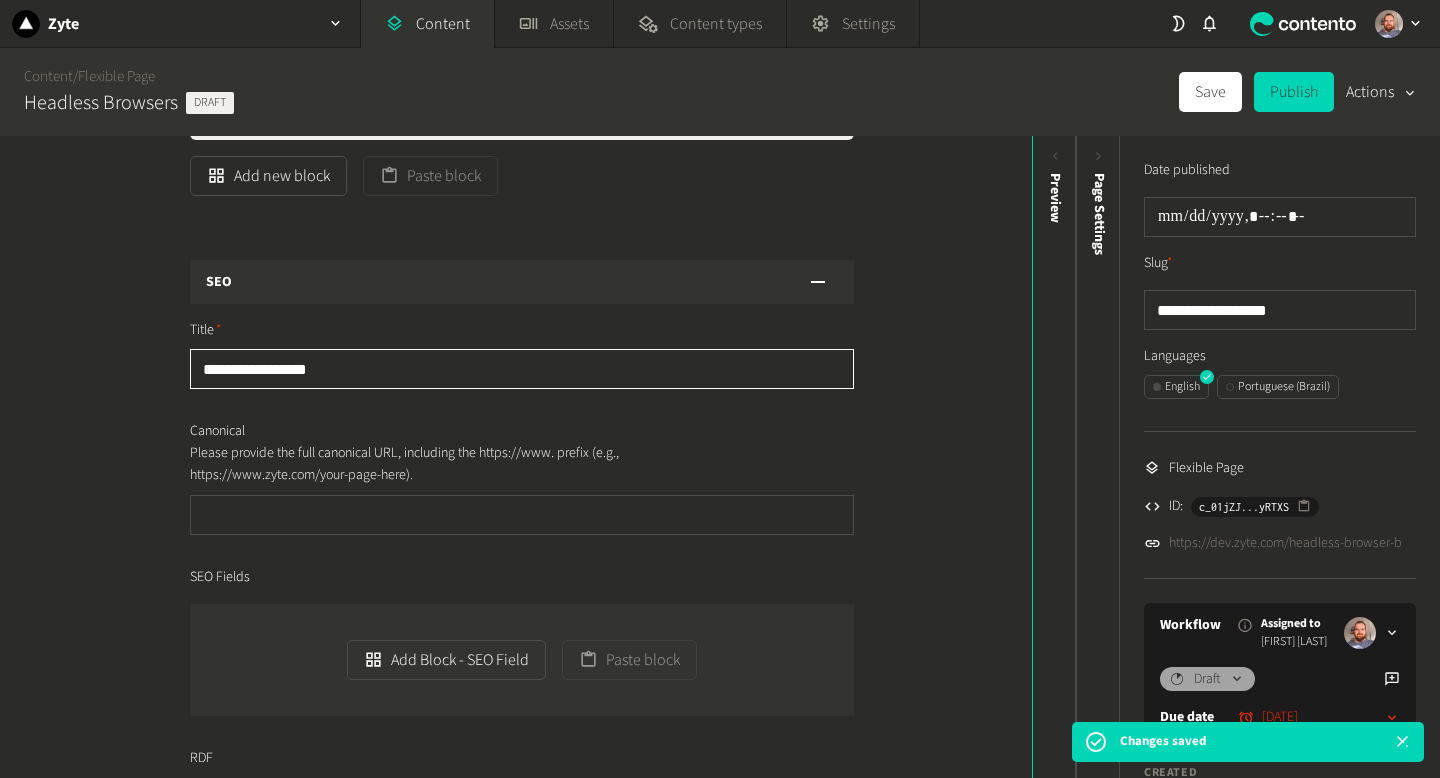 click on "**********" 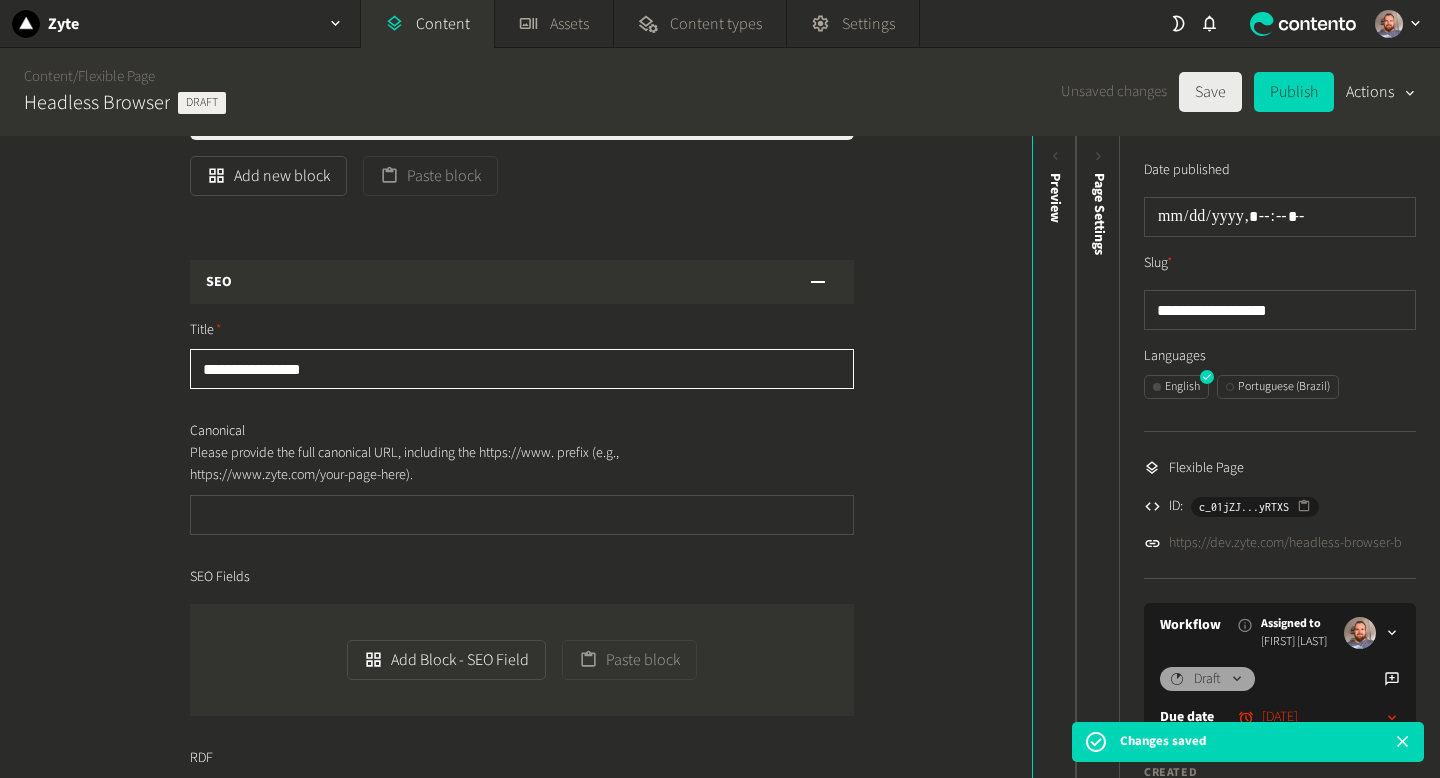 type on "**********" 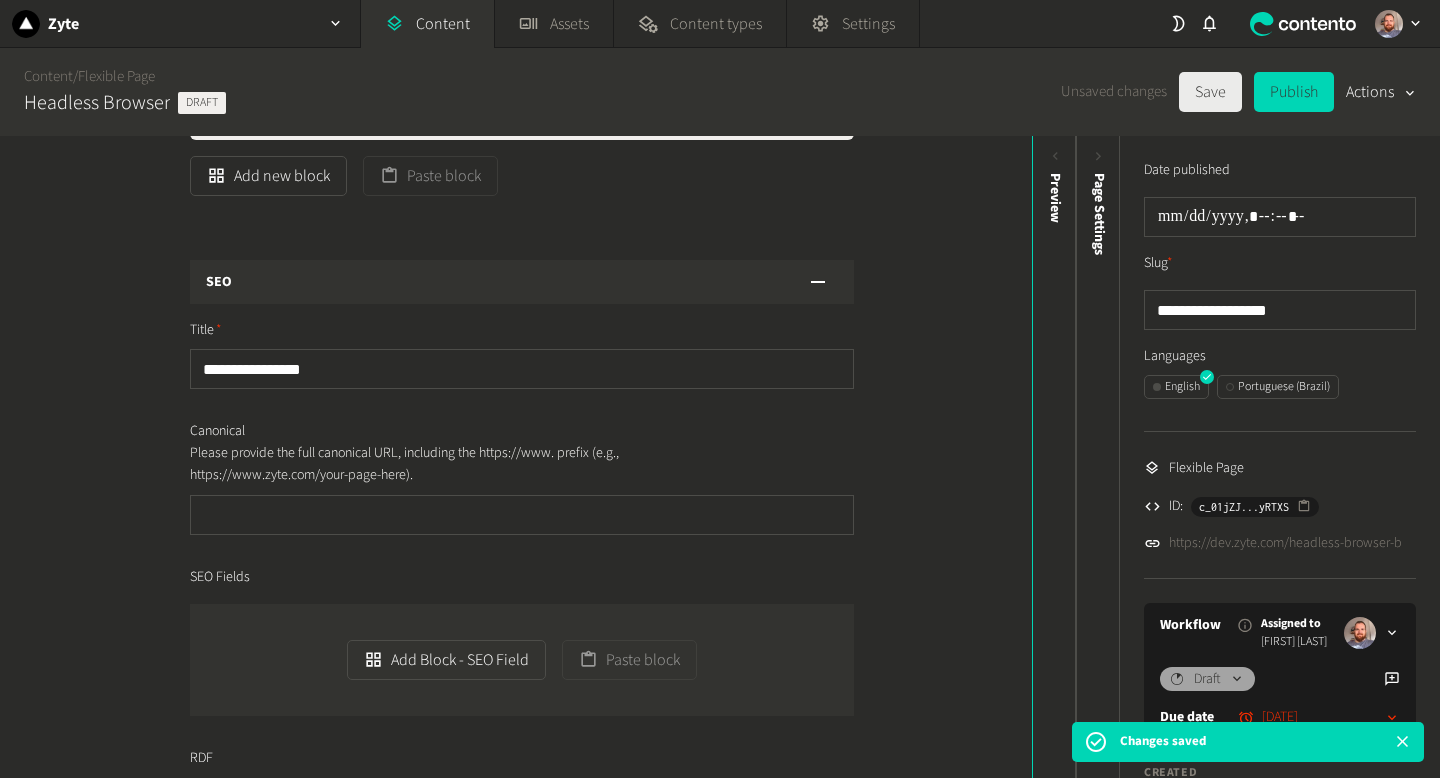 click on "Save" 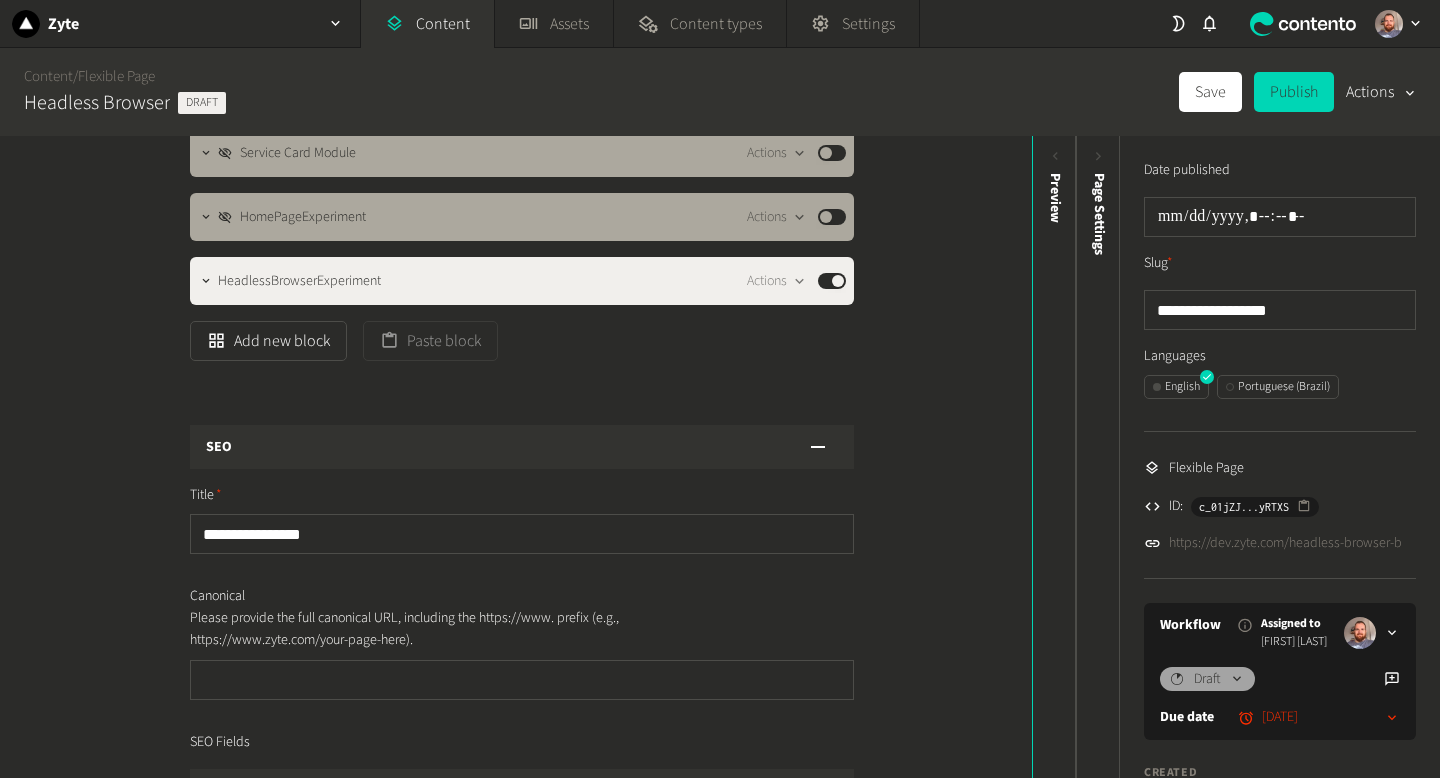 scroll, scrollTop: 67, scrollLeft: 0, axis: vertical 